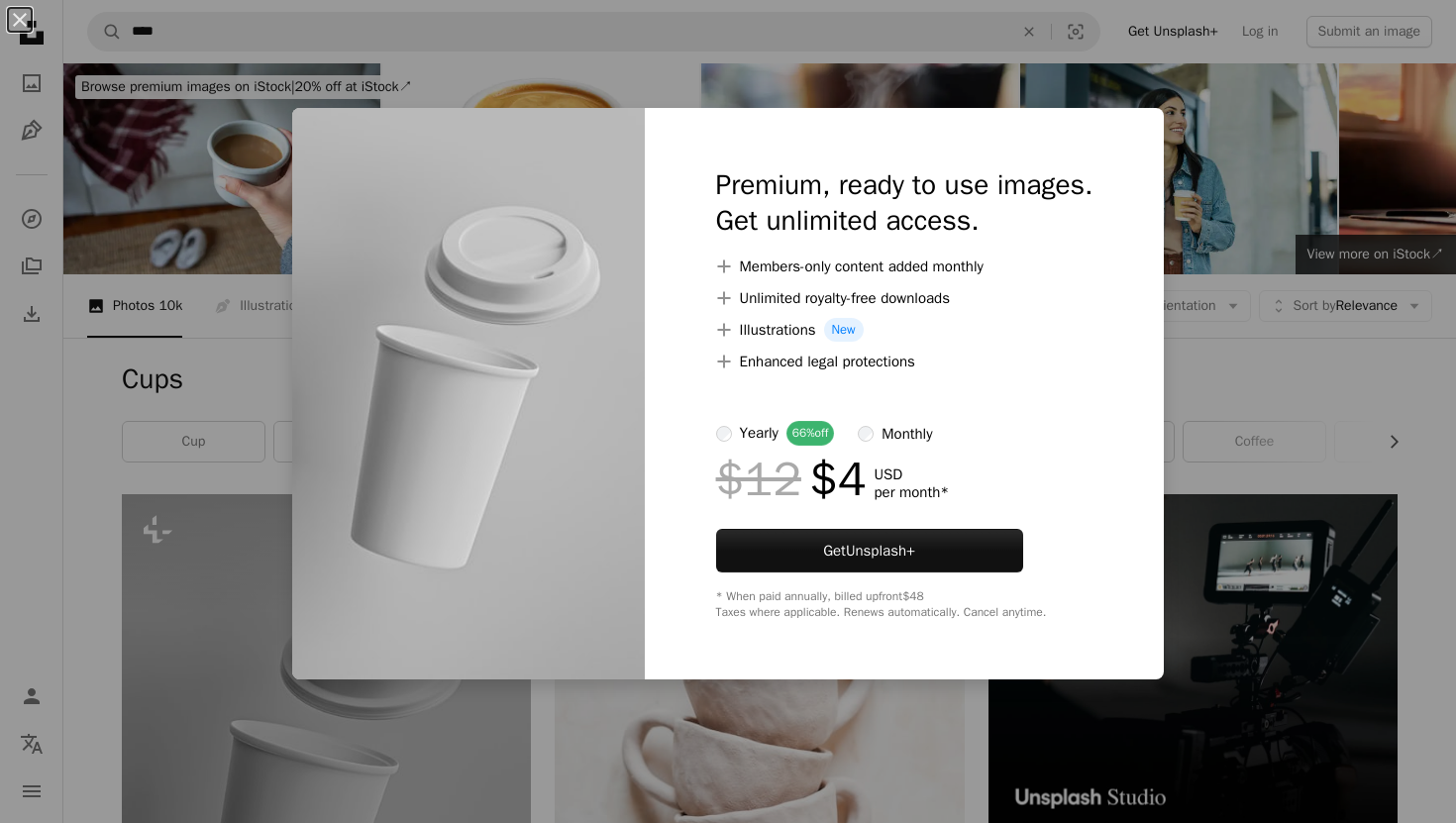 scroll, scrollTop: 614, scrollLeft: 0, axis: vertical 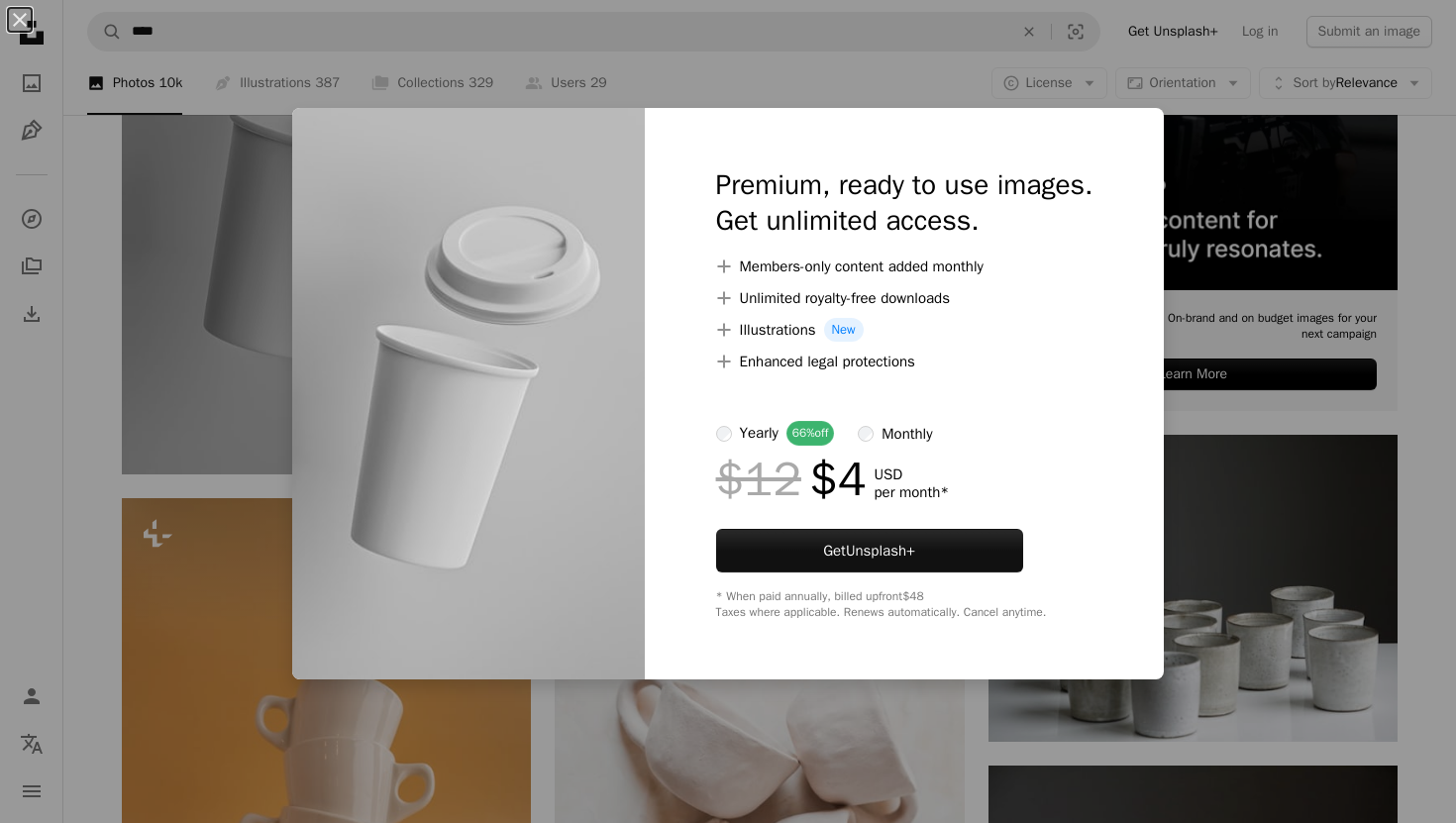 click on "An X shape Premium, ready to use images. Get unlimited access. A plus sign Members-only content added monthly A plus sign Unlimited royalty-free downloads A plus sign Illustrations  New A plus sign Enhanced legal protections yearly 66%  off monthly $12   $4 USD per month * Get  Unsplash+ * When paid annually, billed upfront  $48 Taxes where applicable. Renews automatically. Cancel anytime." at bounding box center (728, 411) 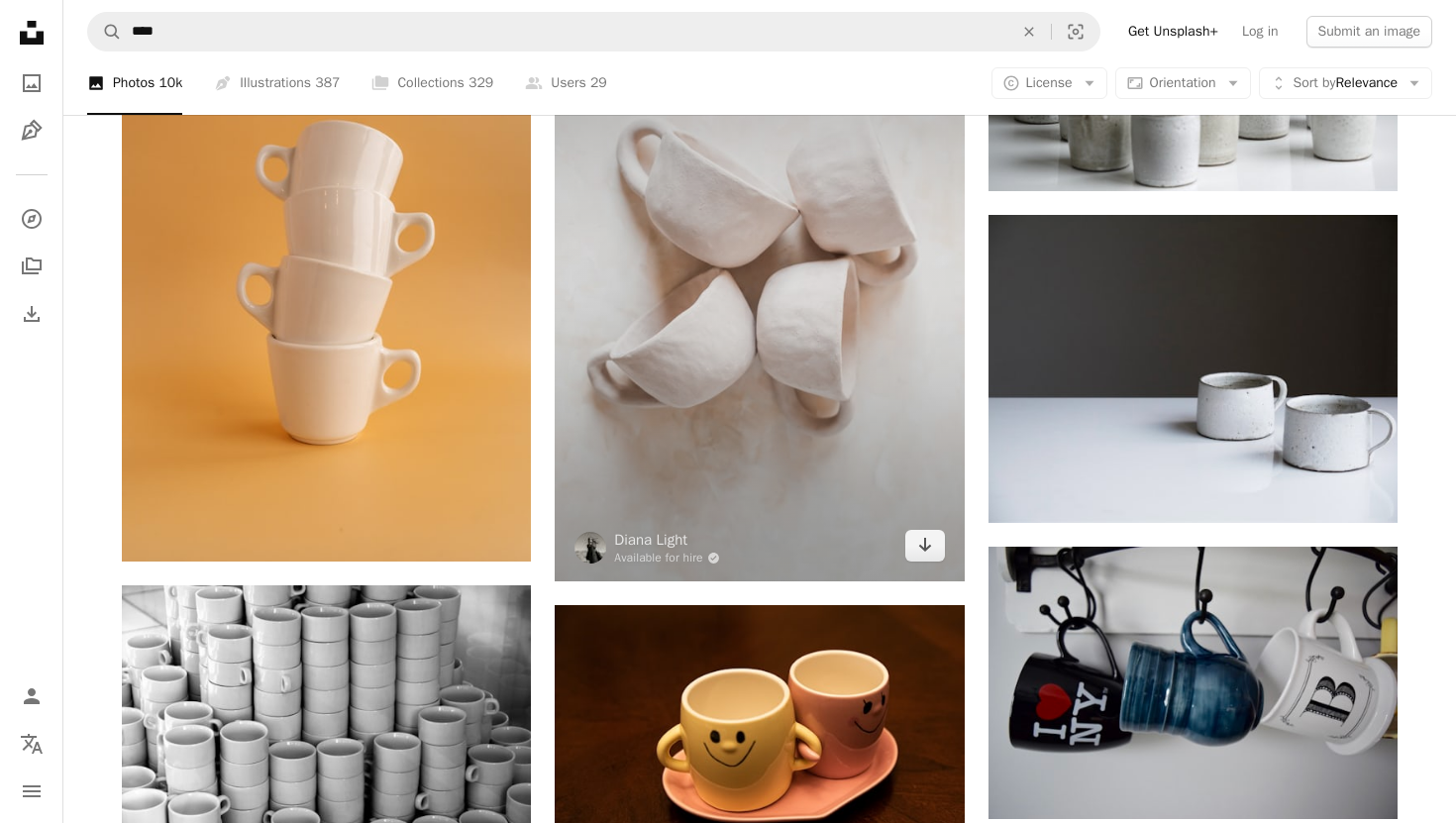 scroll, scrollTop: 1183, scrollLeft: 0, axis: vertical 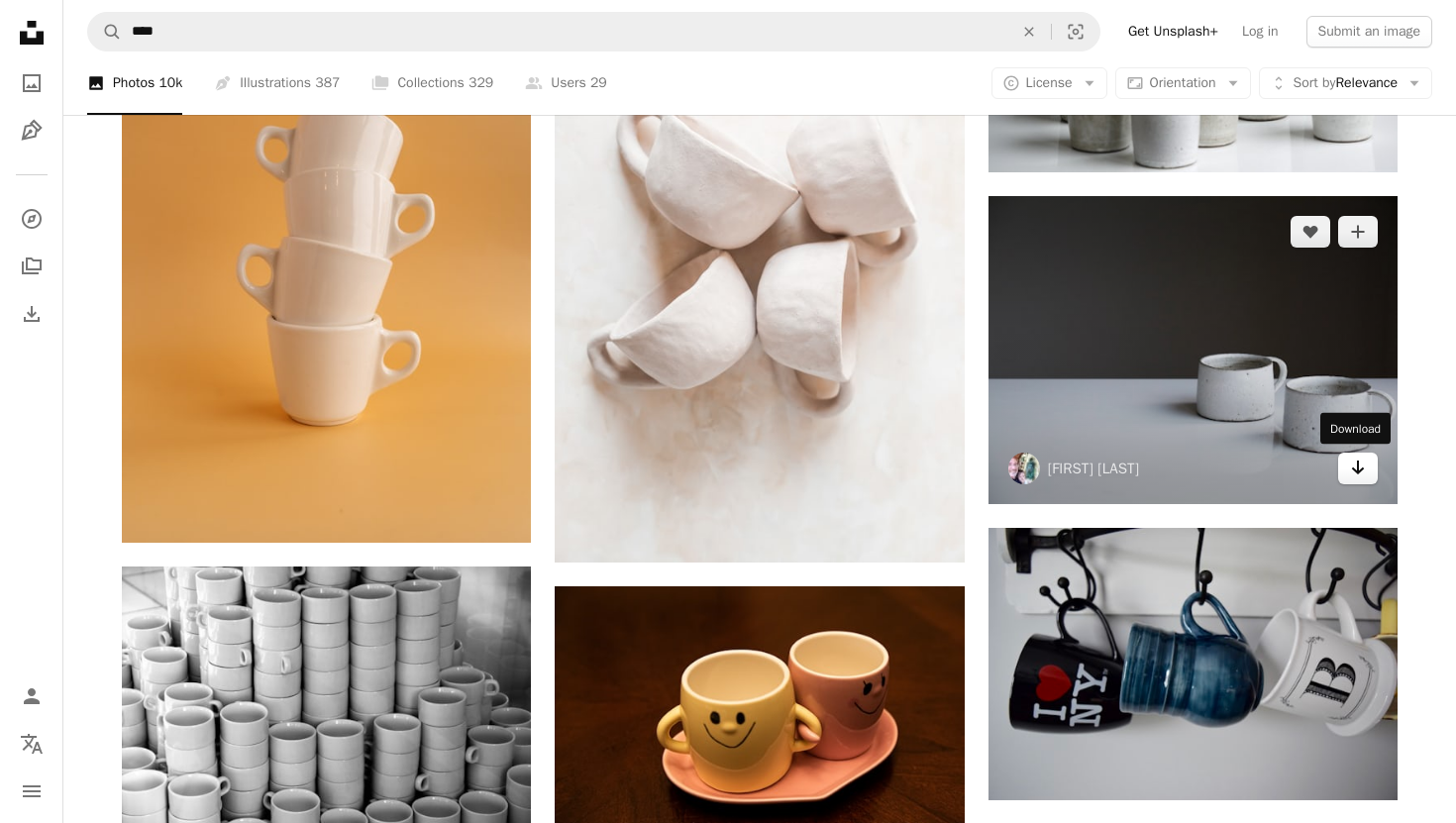 click 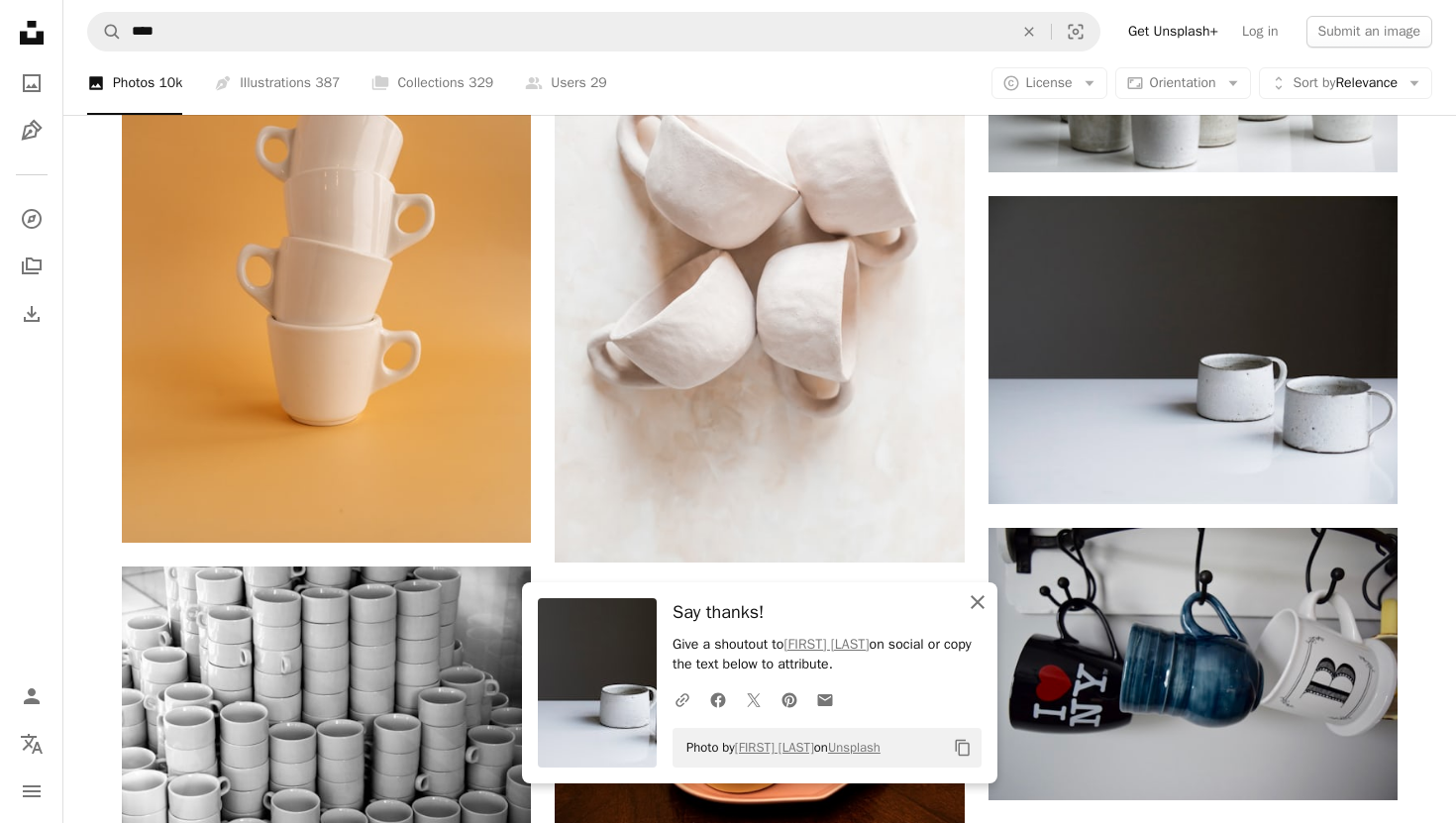 click 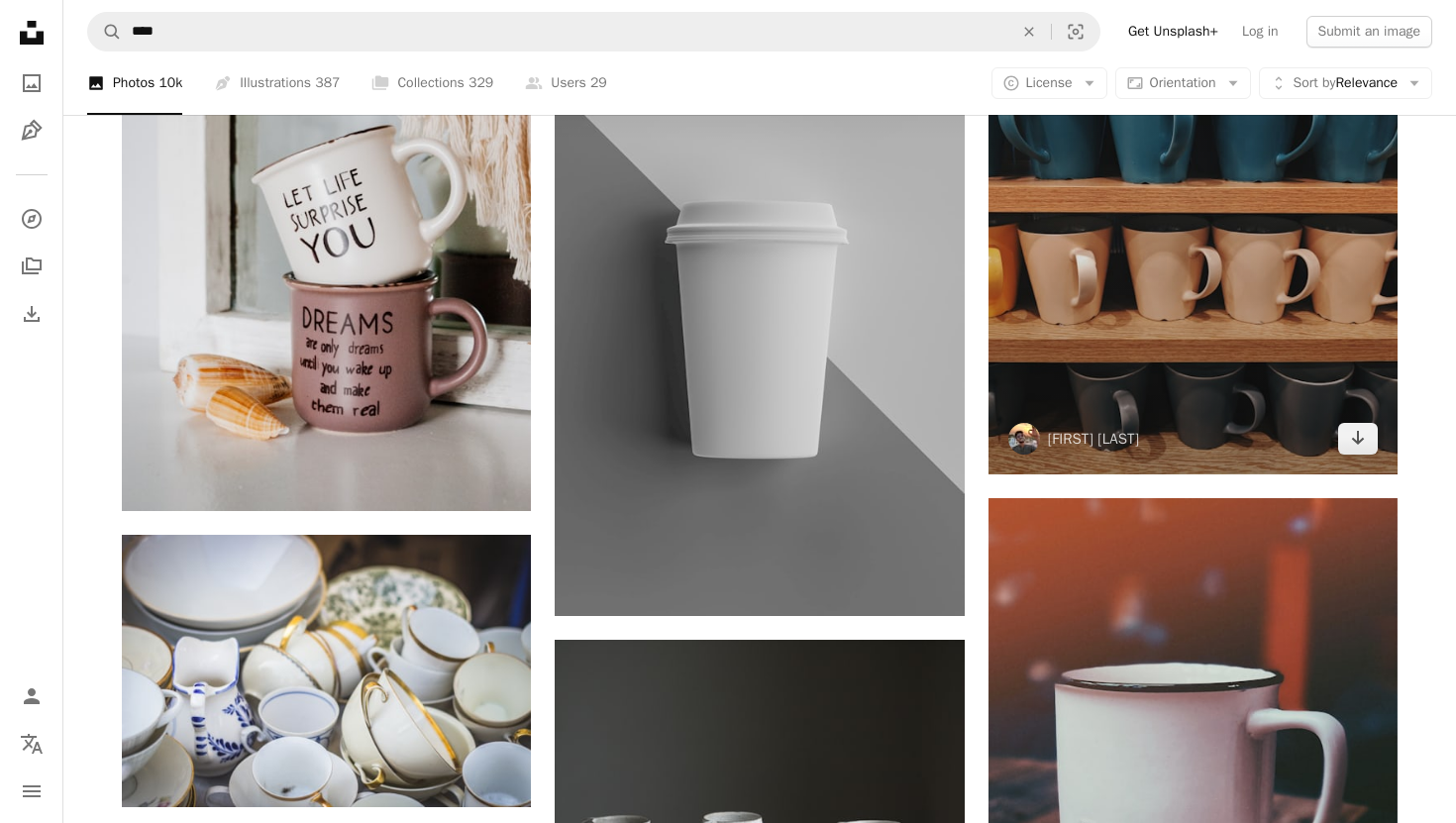 scroll, scrollTop: 2716, scrollLeft: 0, axis: vertical 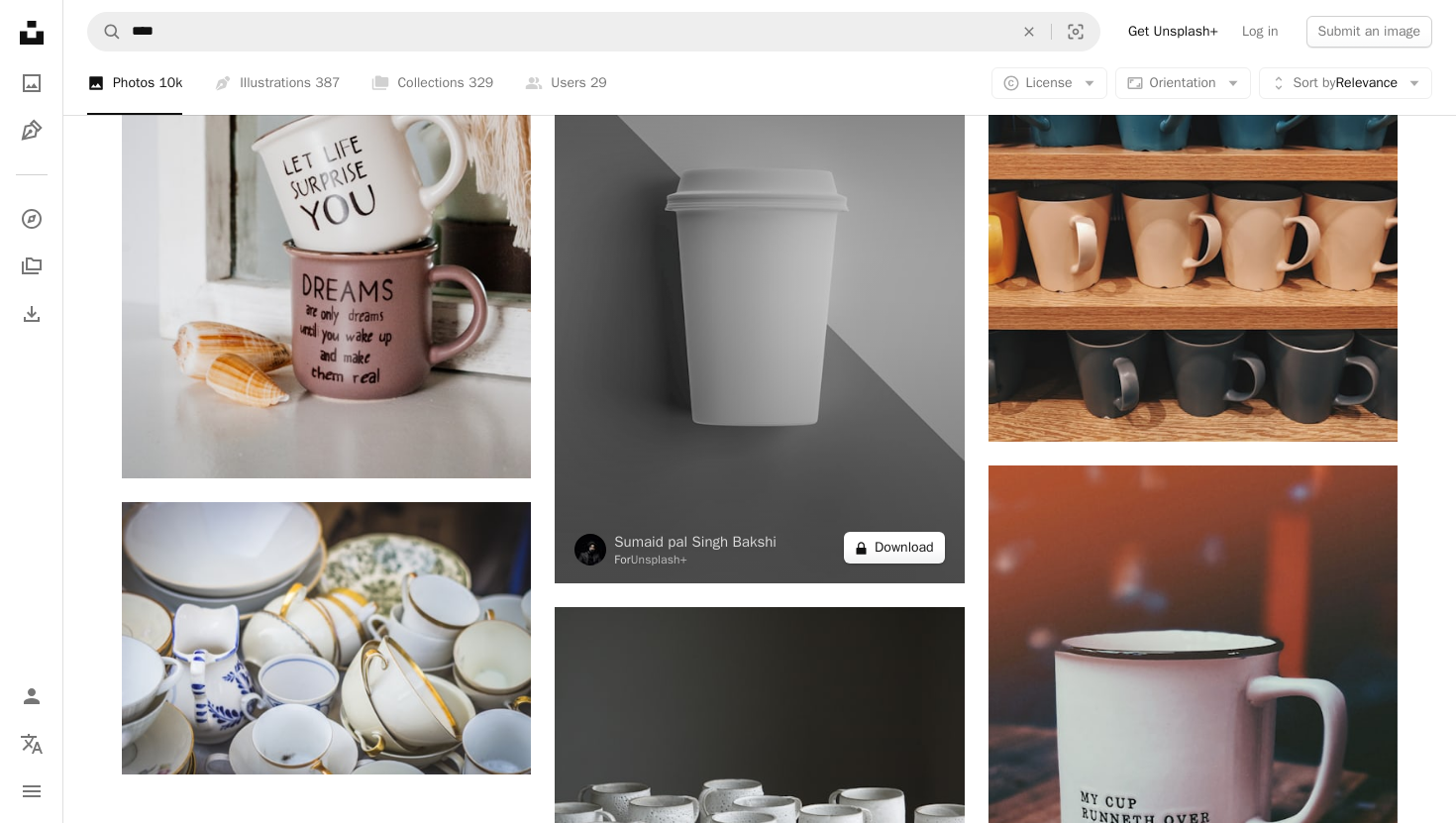 click on "A lock Download" at bounding box center (894, 548) 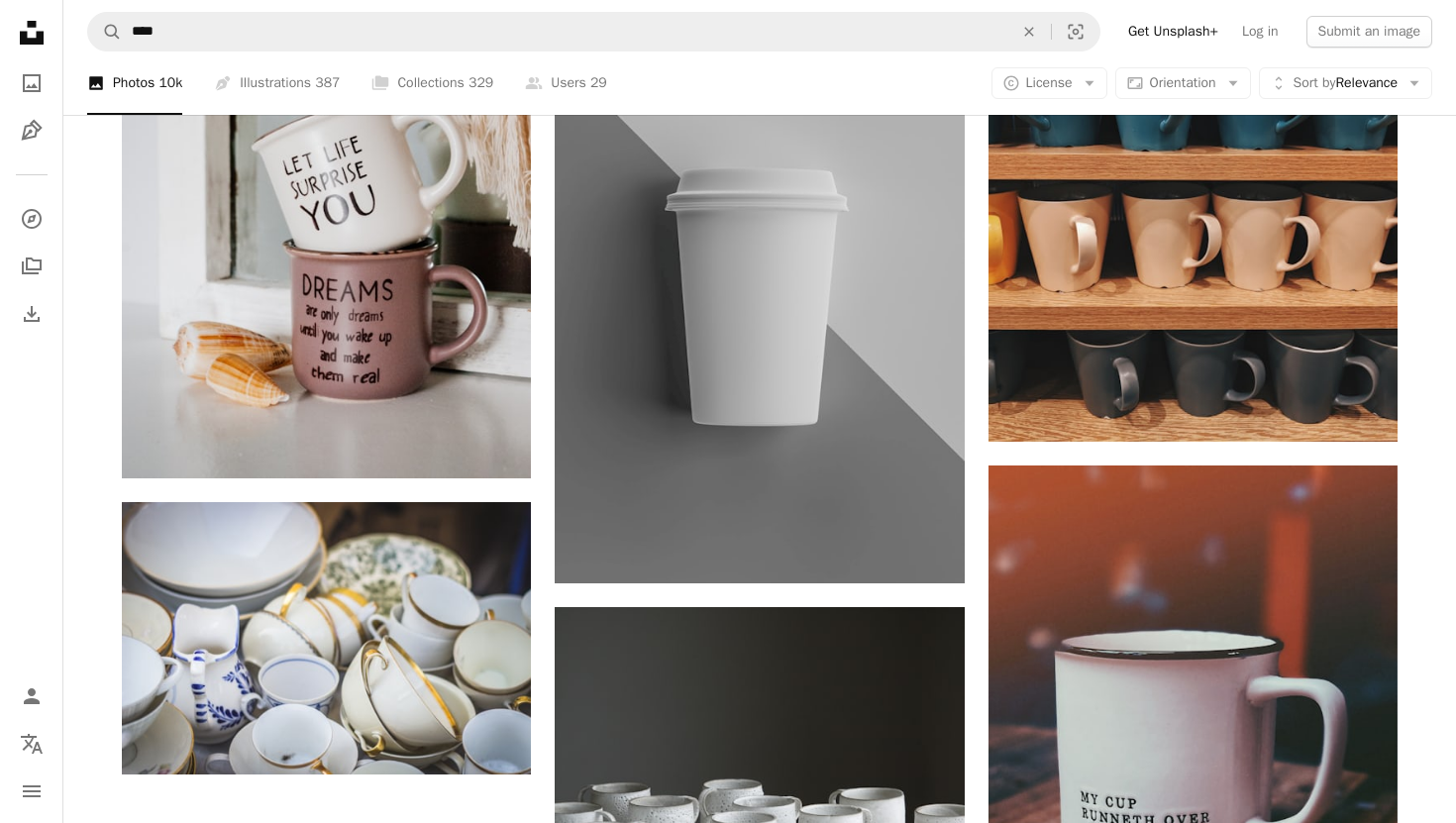 click on "An X shape Premium, ready to use images. Get unlimited access. A plus sign Members-only content added monthly A plus sign Unlimited royalty-free downloads A plus sign Illustrations  New A plus sign Enhanced legal protections yearly 66%  off monthly $12   $4 USD per month * Get  Unsplash+ * When paid annually, billed upfront  $48 Taxes where applicable. Renews automatically. Cancel anytime." at bounding box center [728, 2627] 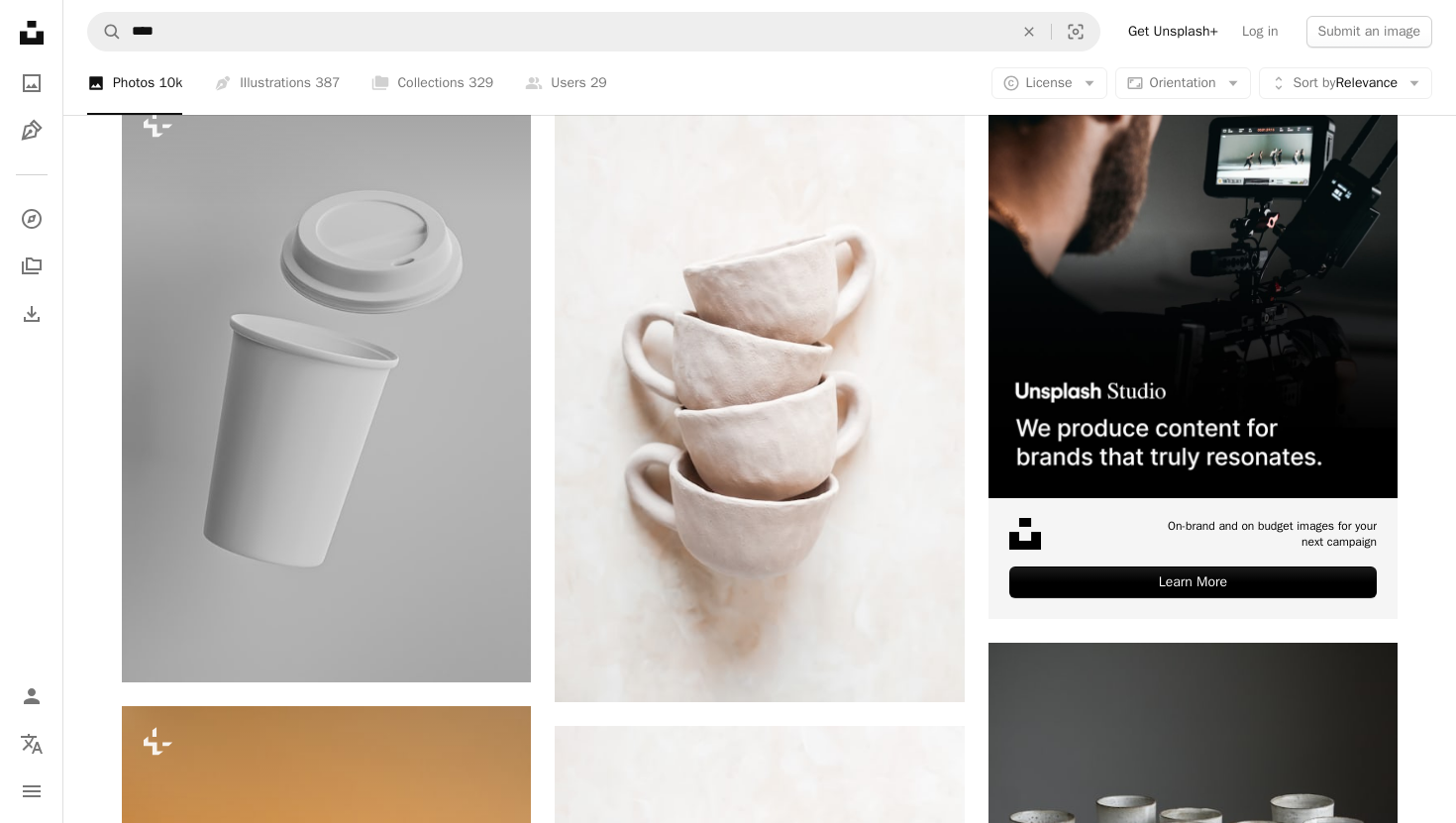 scroll, scrollTop: 0, scrollLeft: 0, axis: both 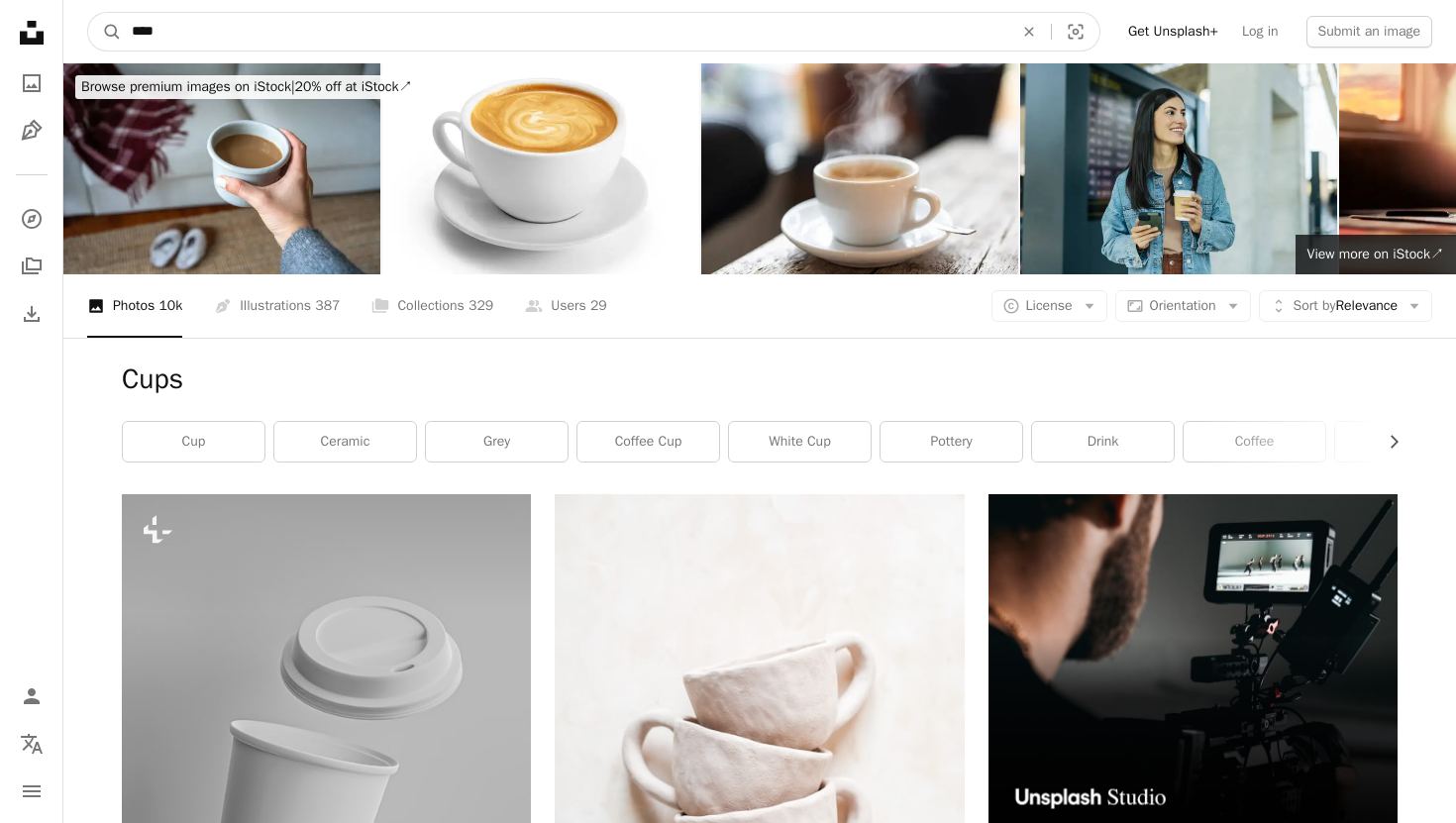 click on "****" at bounding box center (565, 32) 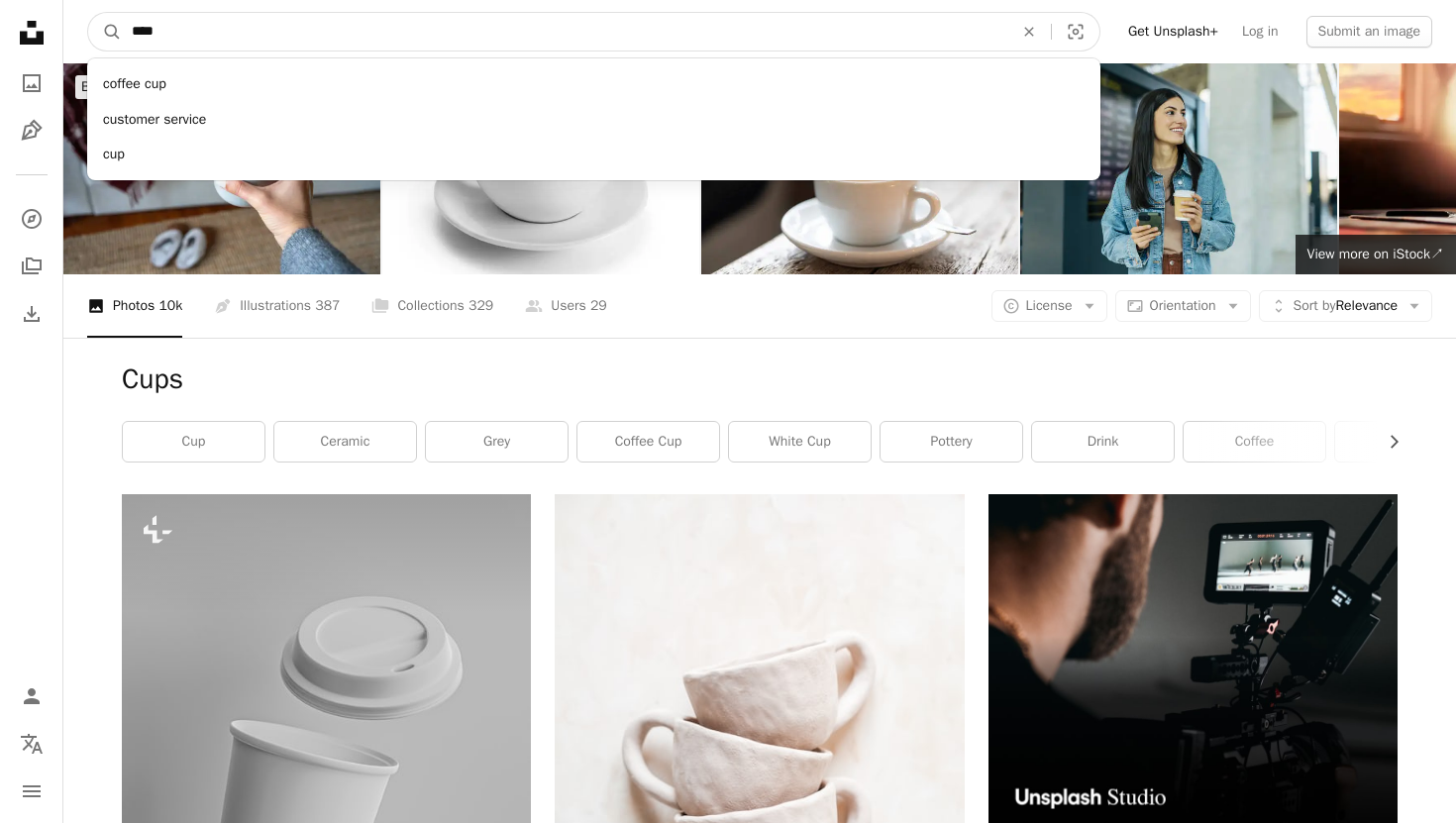 type on "***" 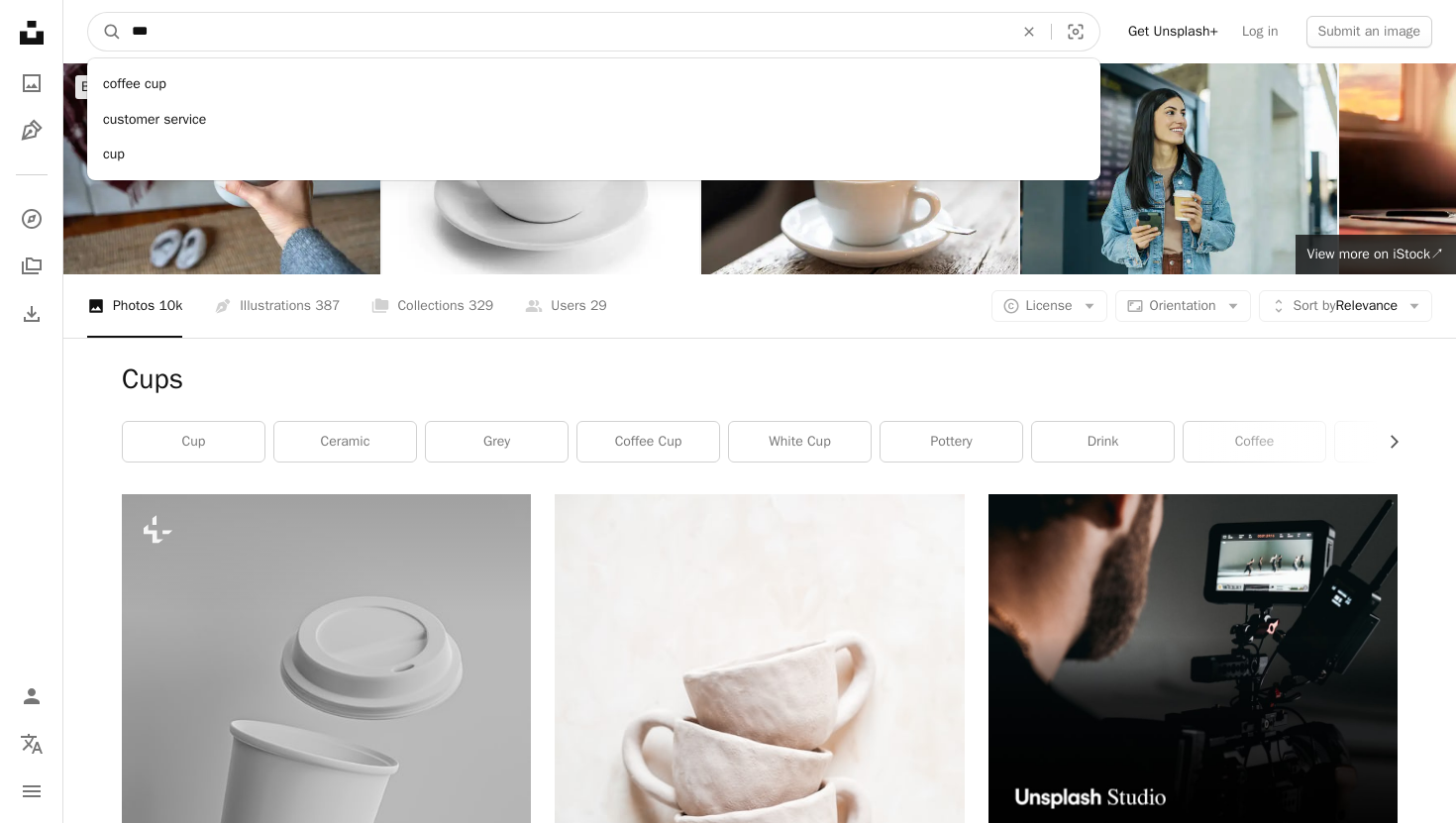 click on "A magnifying glass" at bounding box center [105, 32] 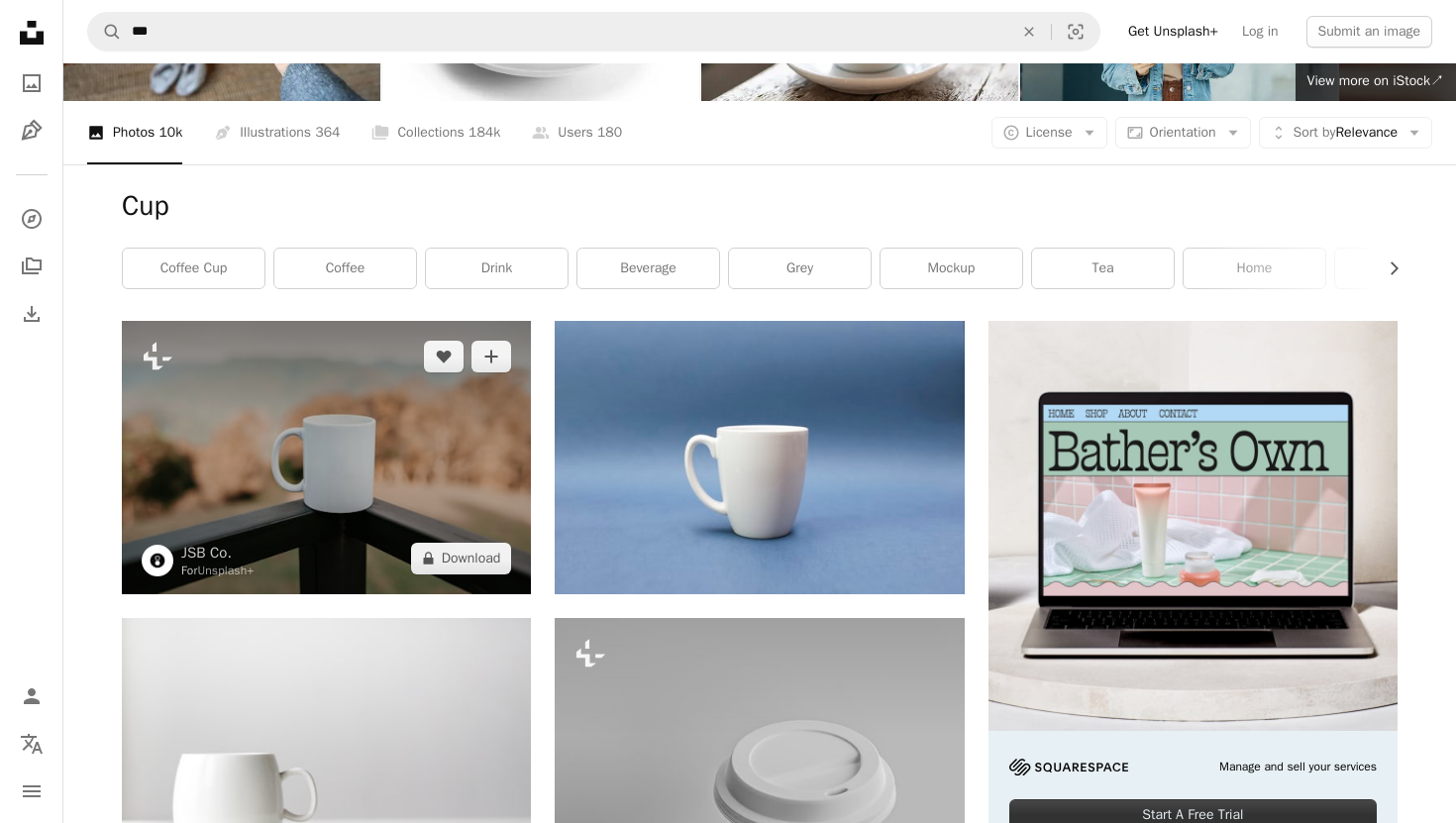 scroll, scrollTop: 171, scrollLeft: 0, axis: vertical 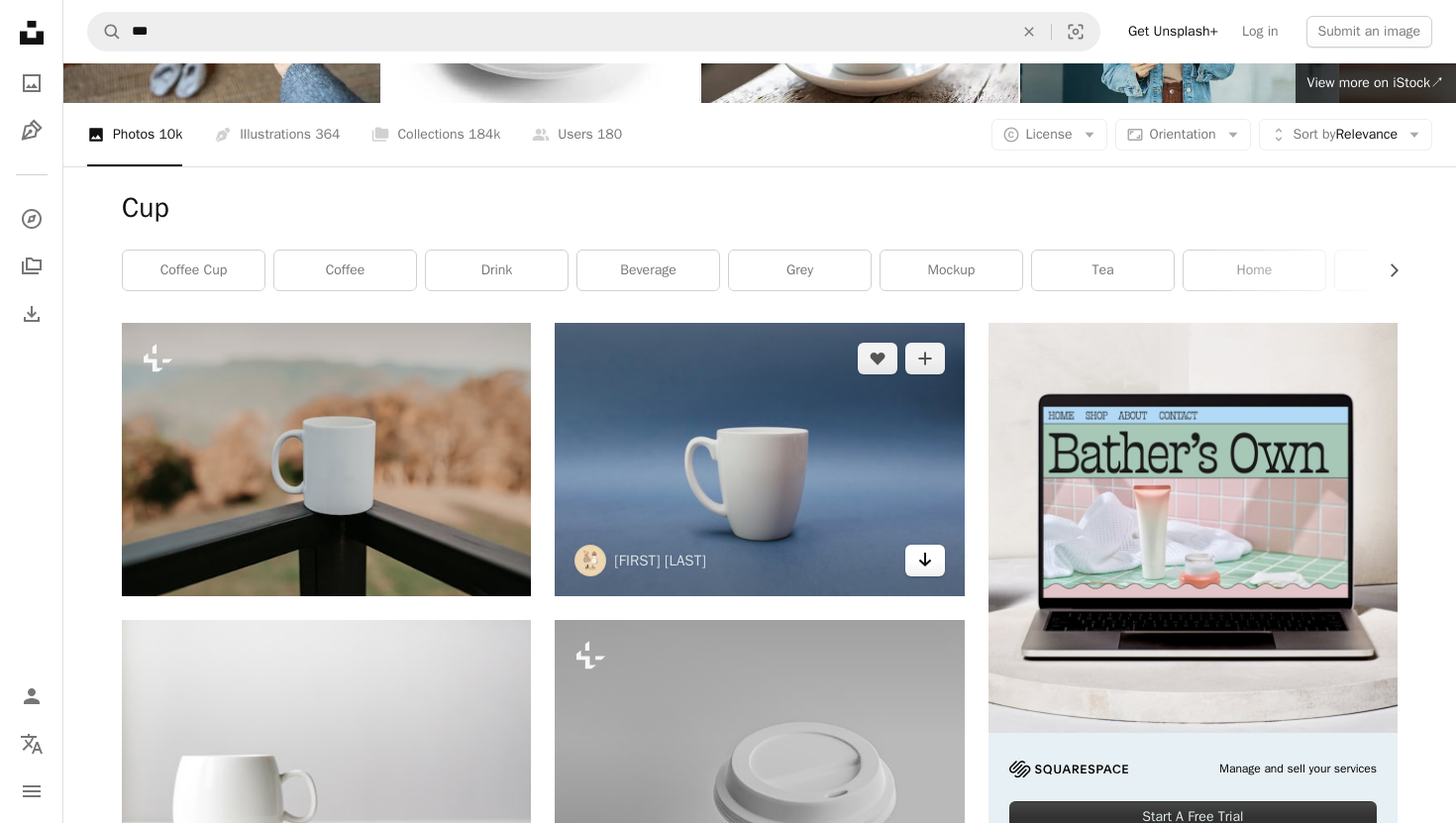 click on "Arrow pointing down" at bounding box center [925, 561] 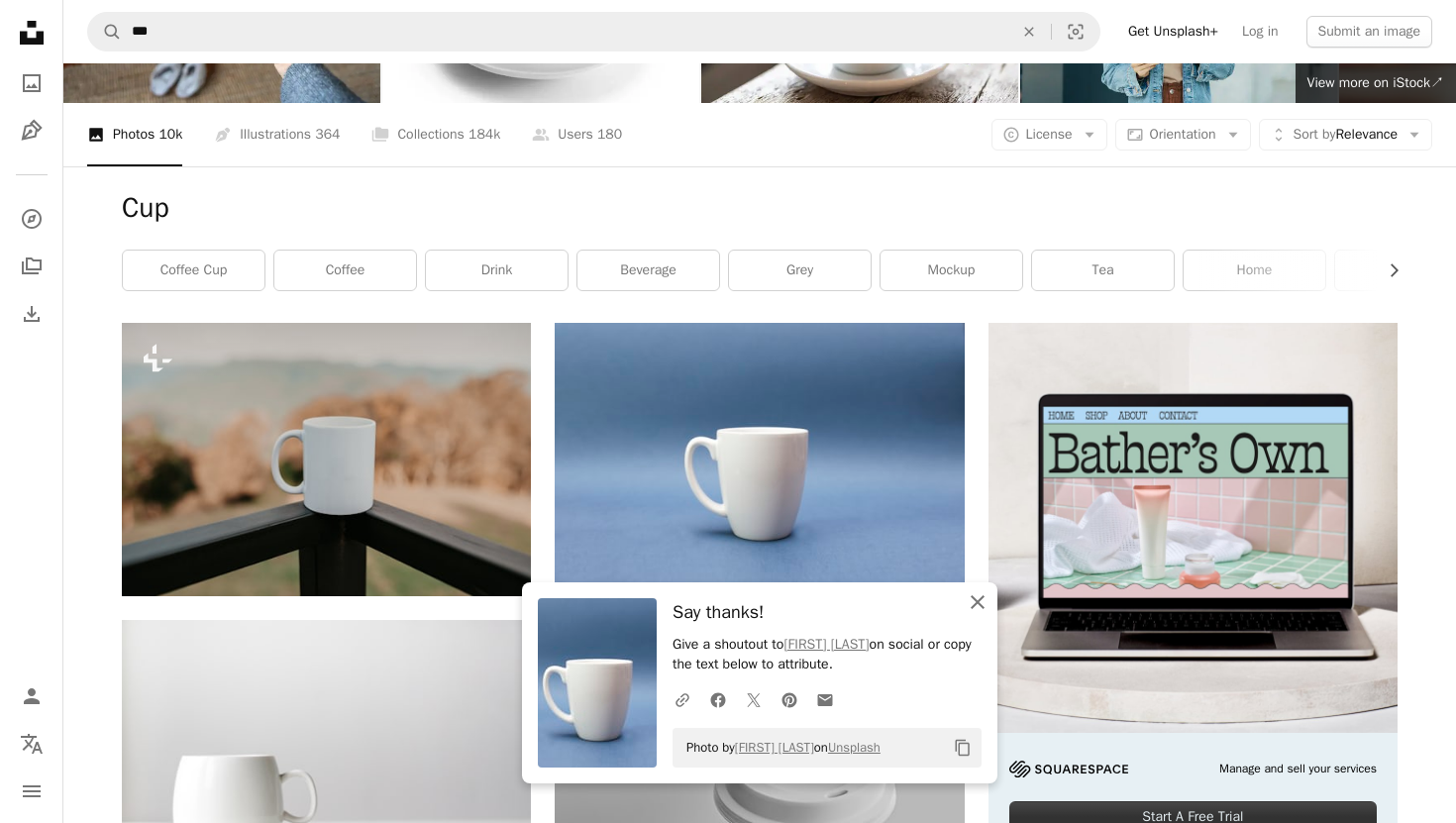 click on "An X shape" 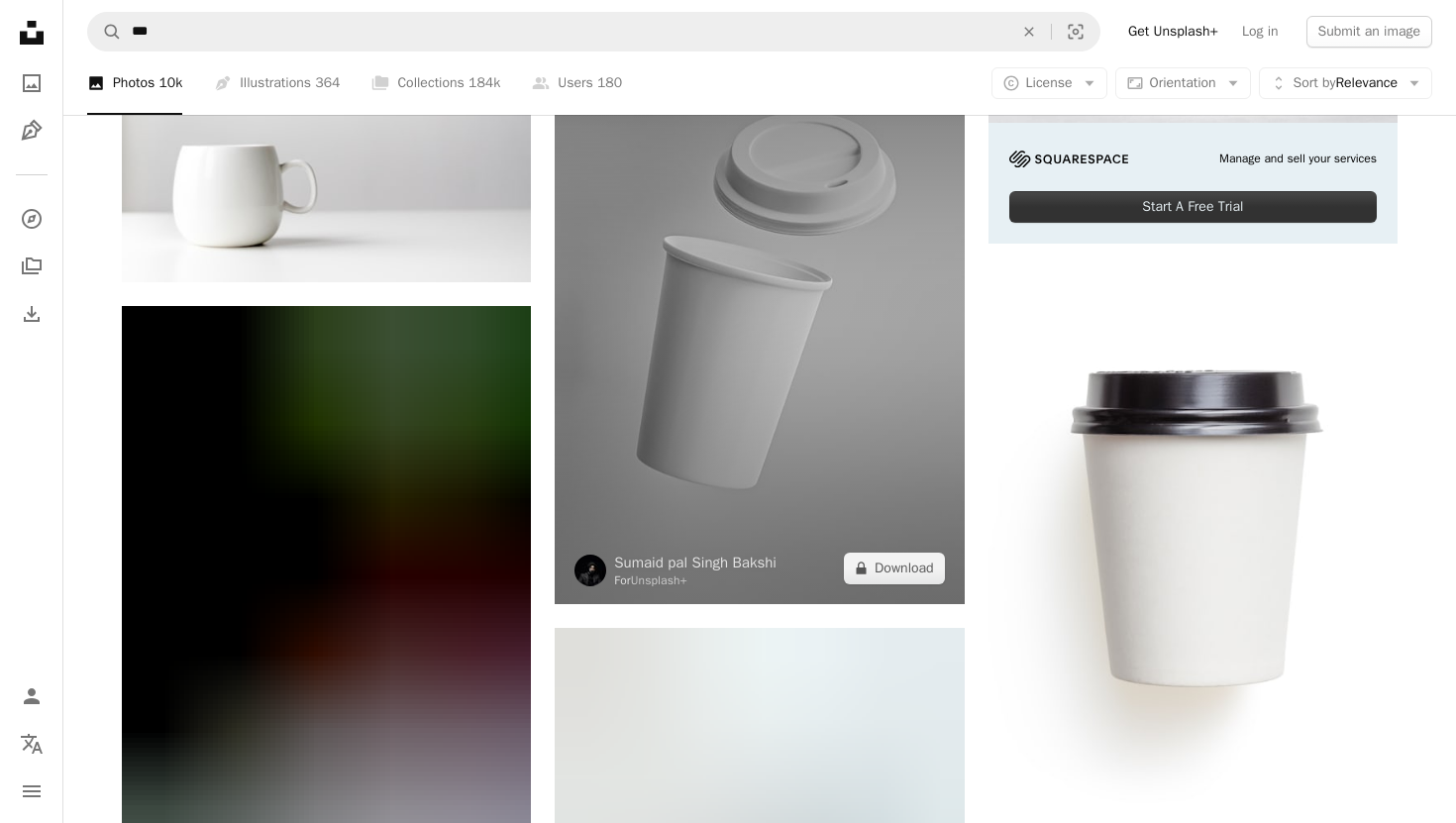 scroll, scrollTop: 778, scrollLeft: 0, axis: vertical 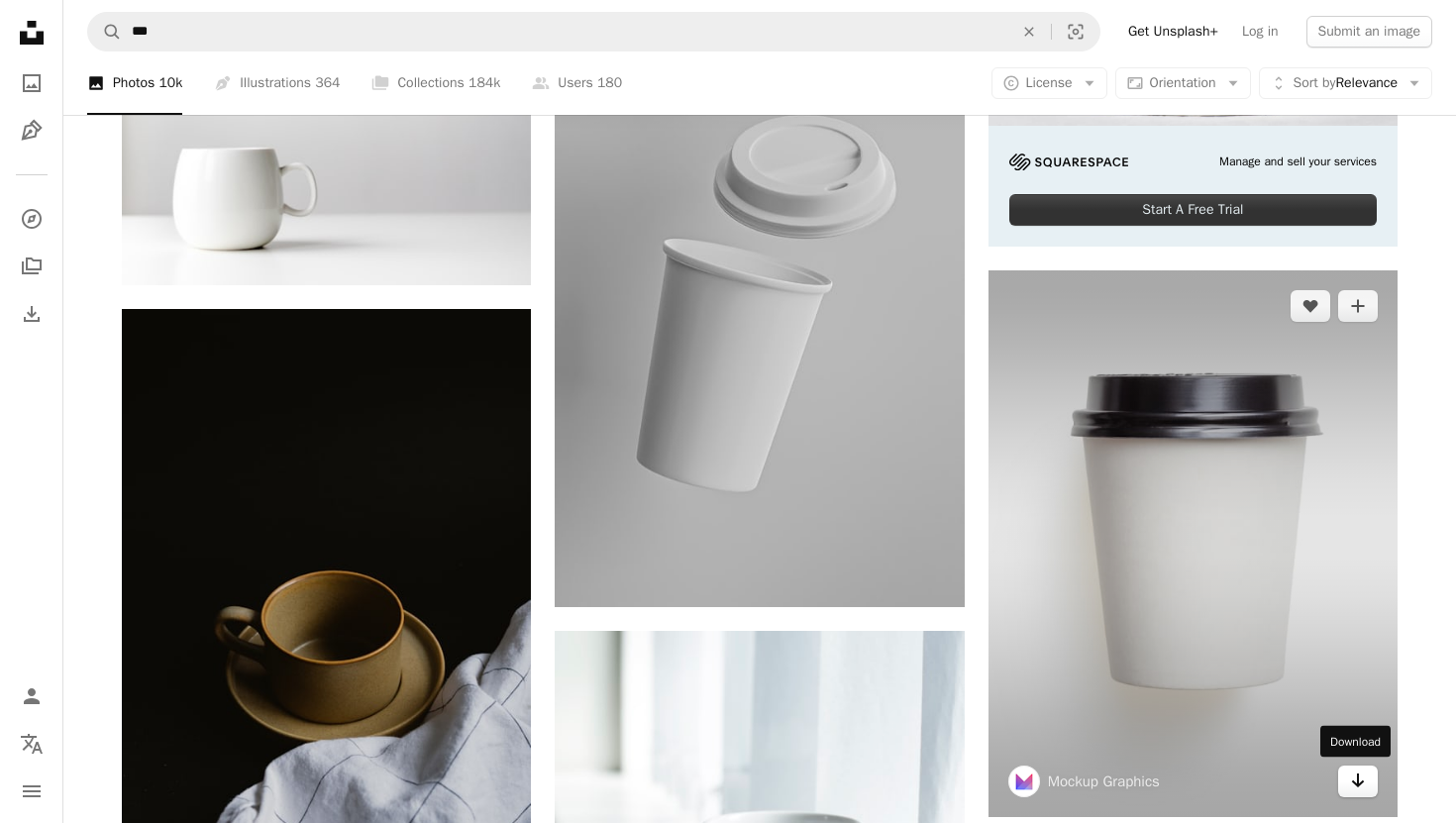click on "Arrow pointing down" at bounding box center [1358, 781] 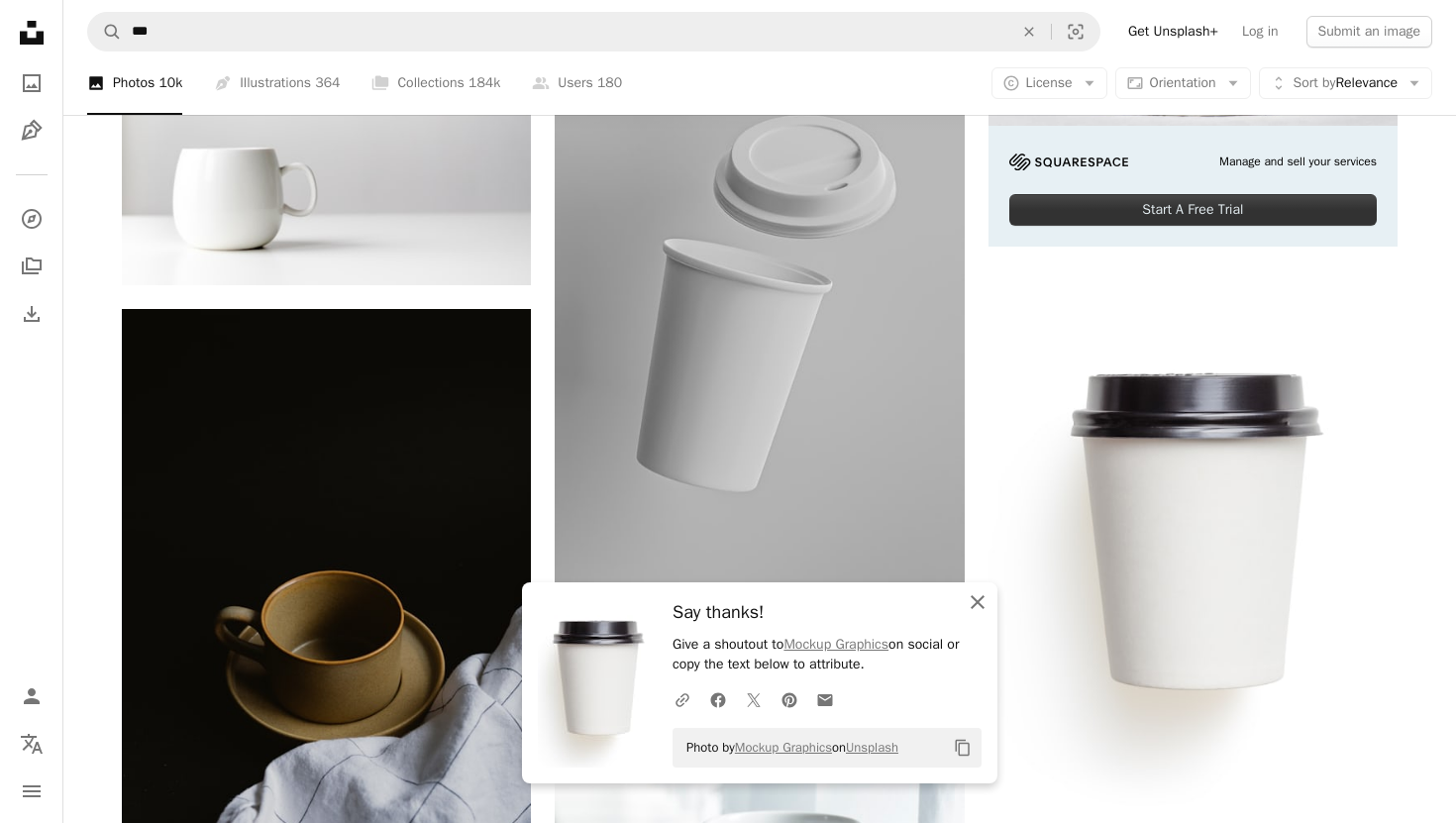 click on "An X shape" 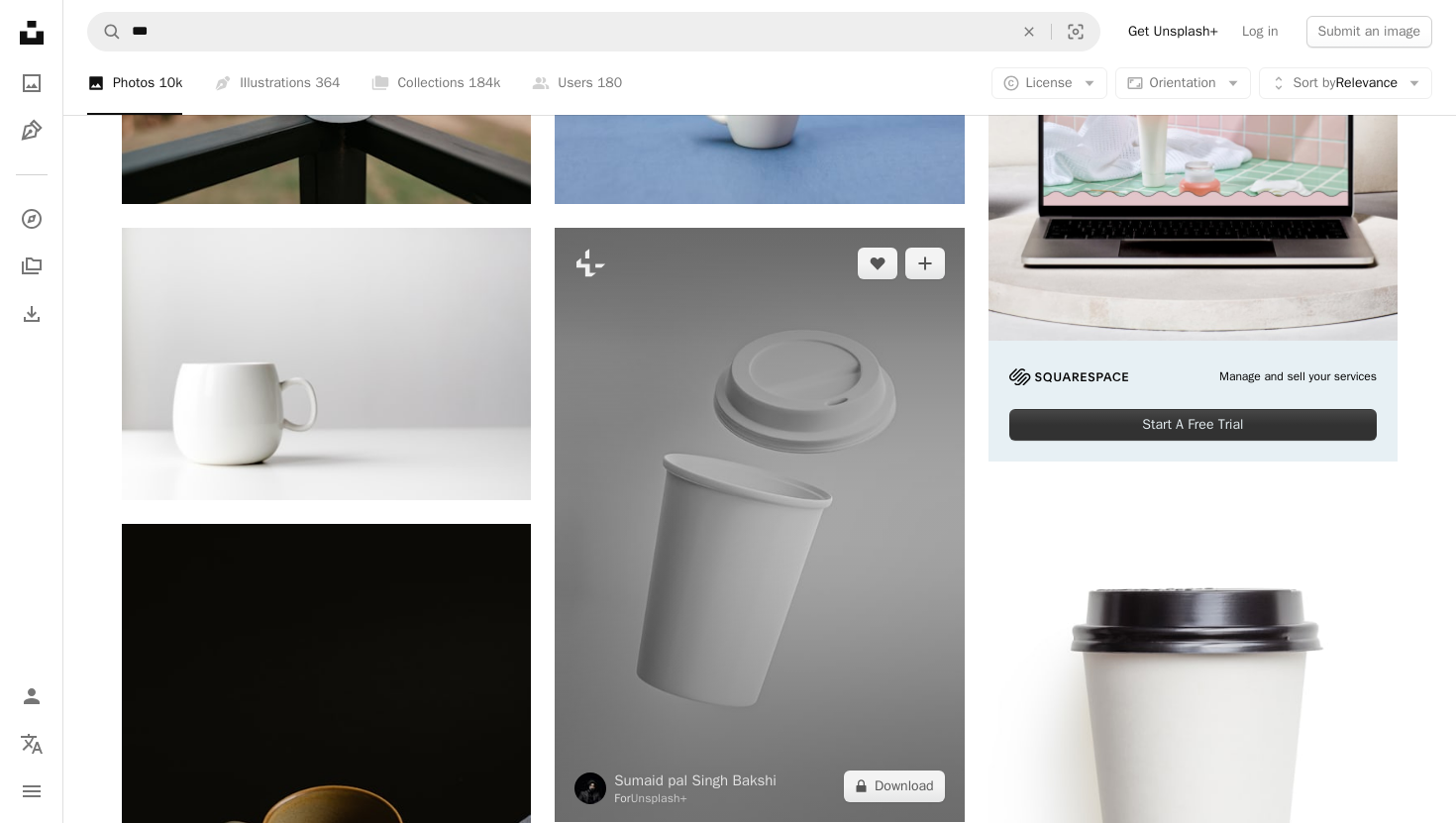 scroll, scrollTop: 556, scrollLeft: 0, axis: vertical 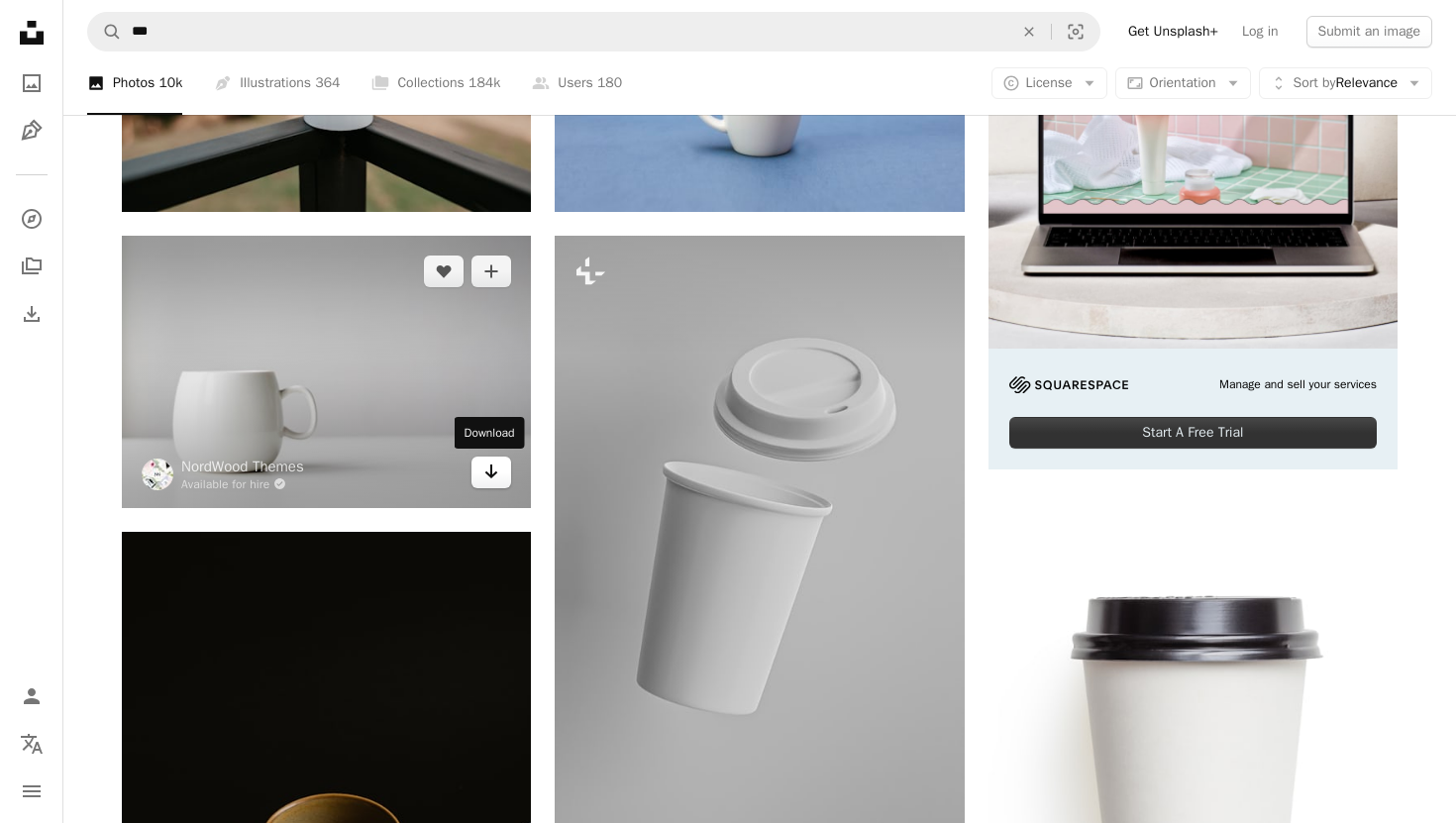 click on "Arrow pointing down" 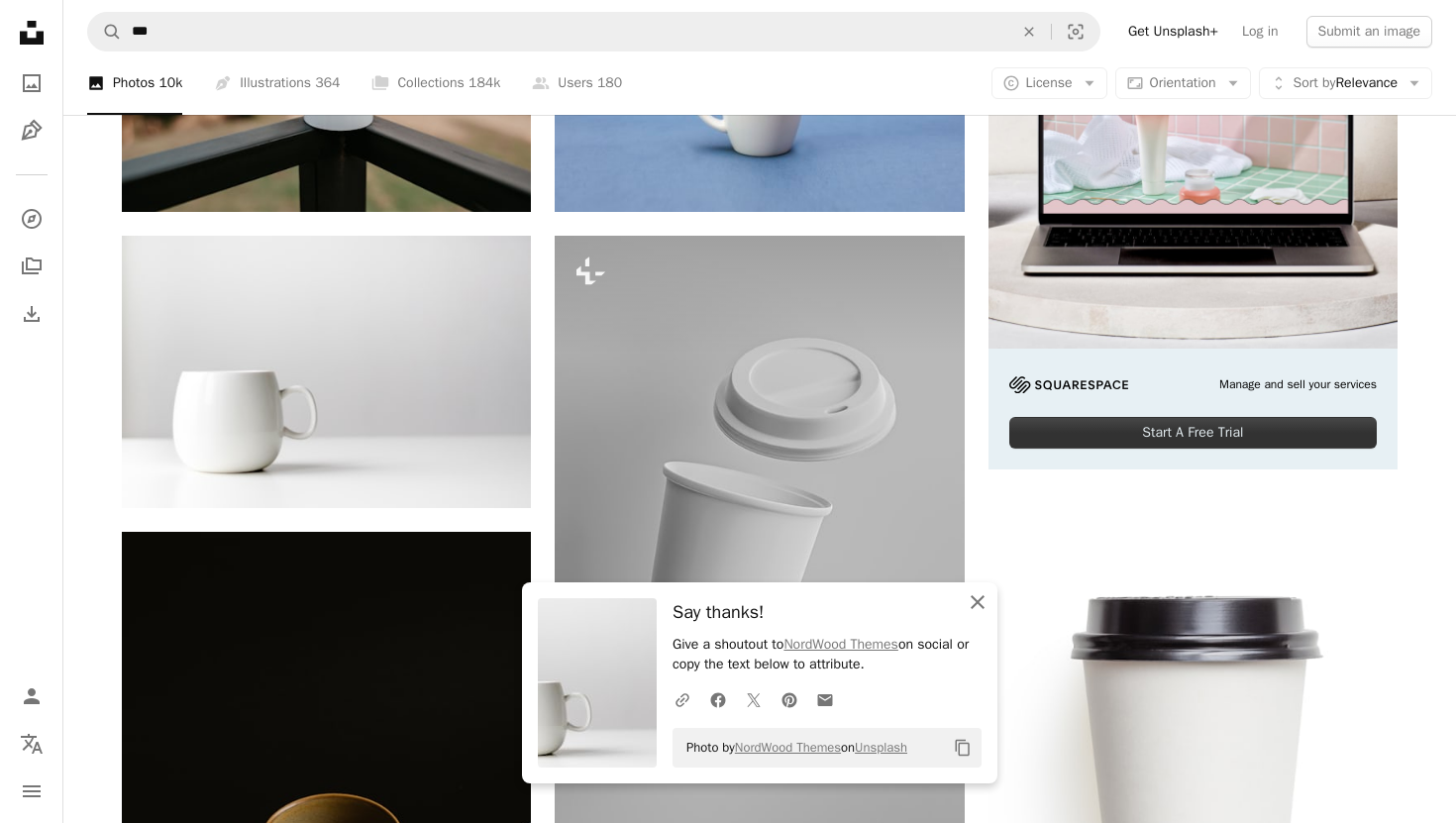 click on "An X shape" 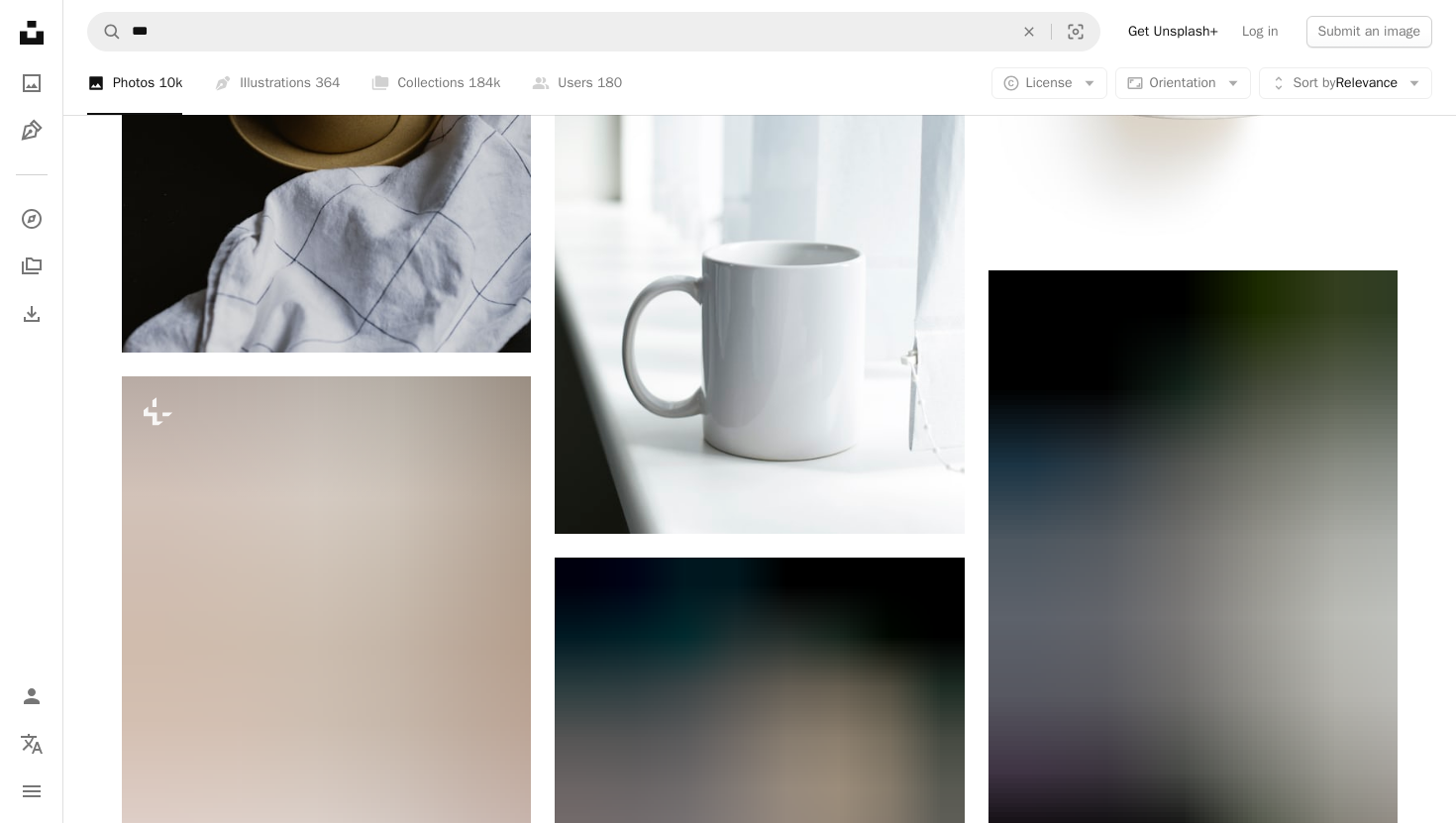 scroll, scrollTop: 1421, scrollLeft: 0, axis: vertical 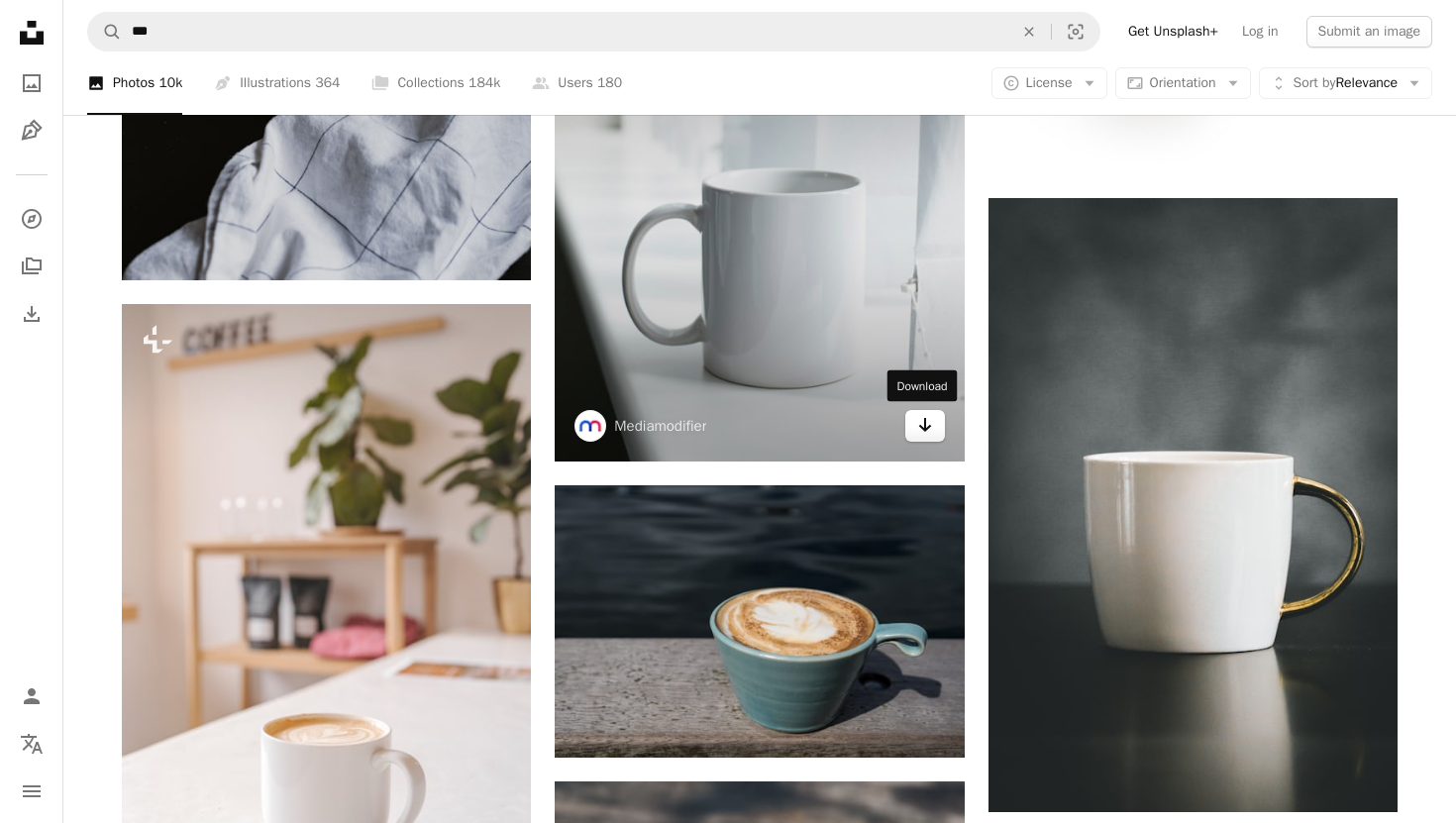 click 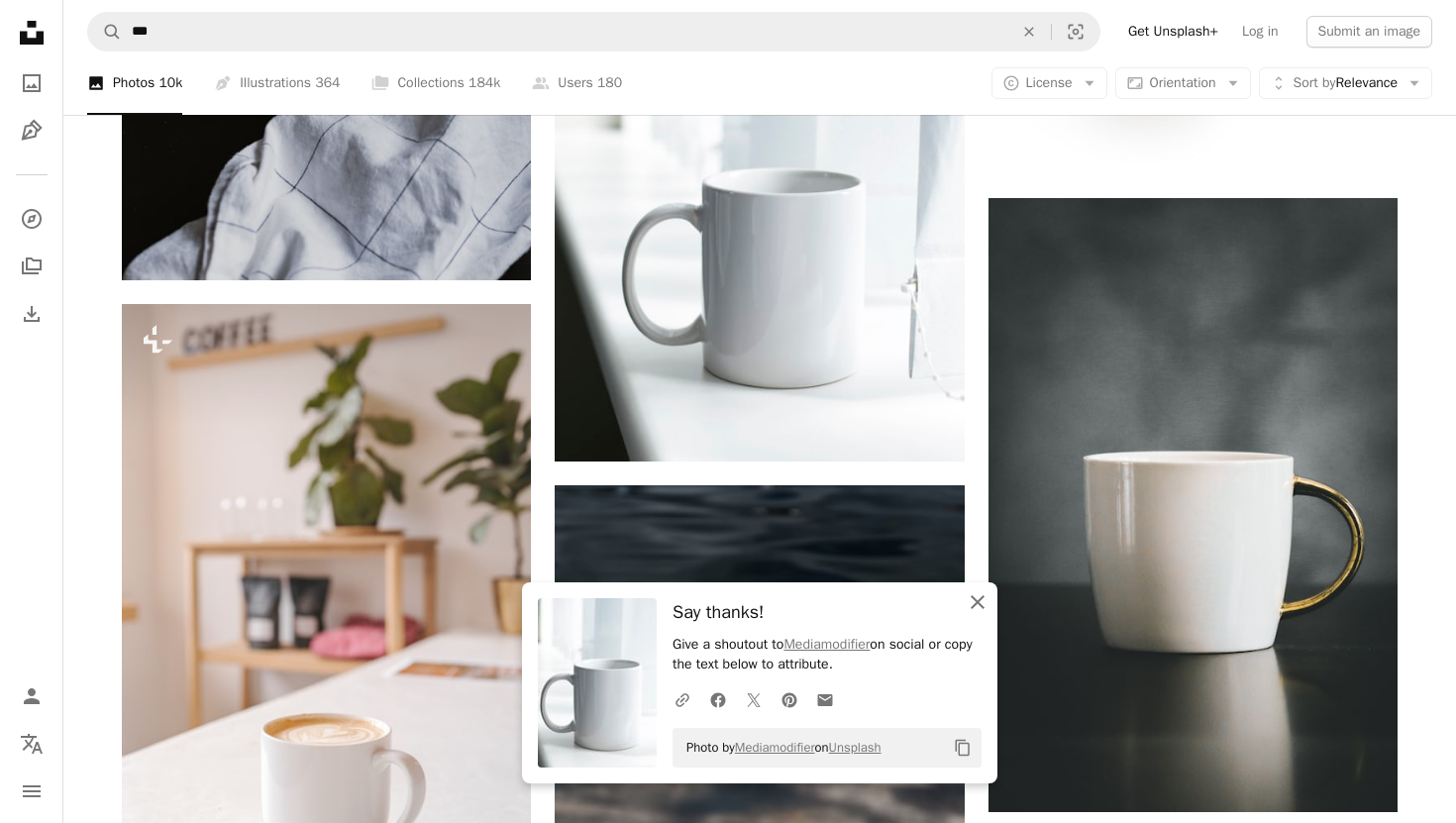 click on "An X shape" 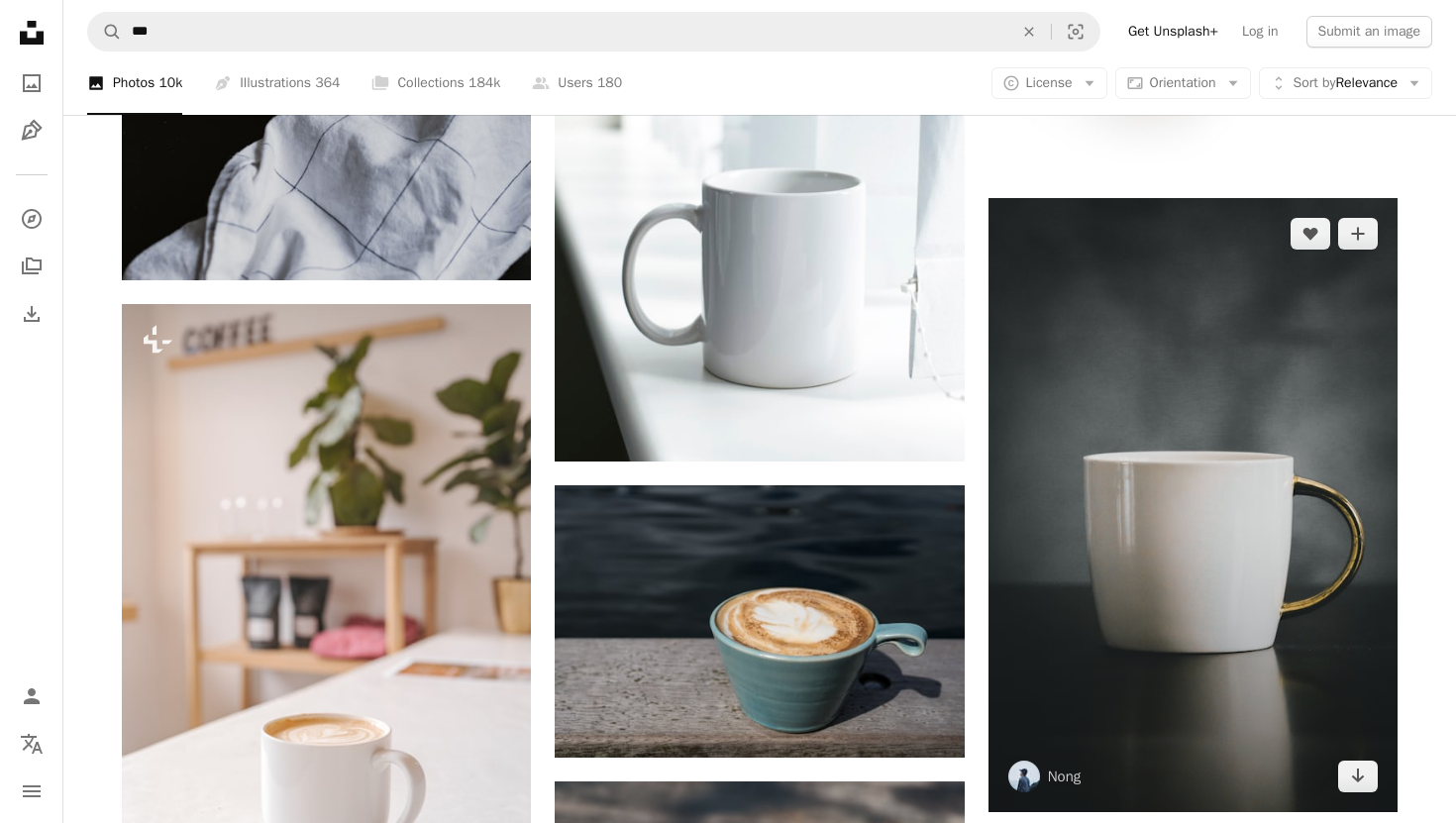 scroll, scrollTop: 1589, scrollLeft: 0, axis: vertical 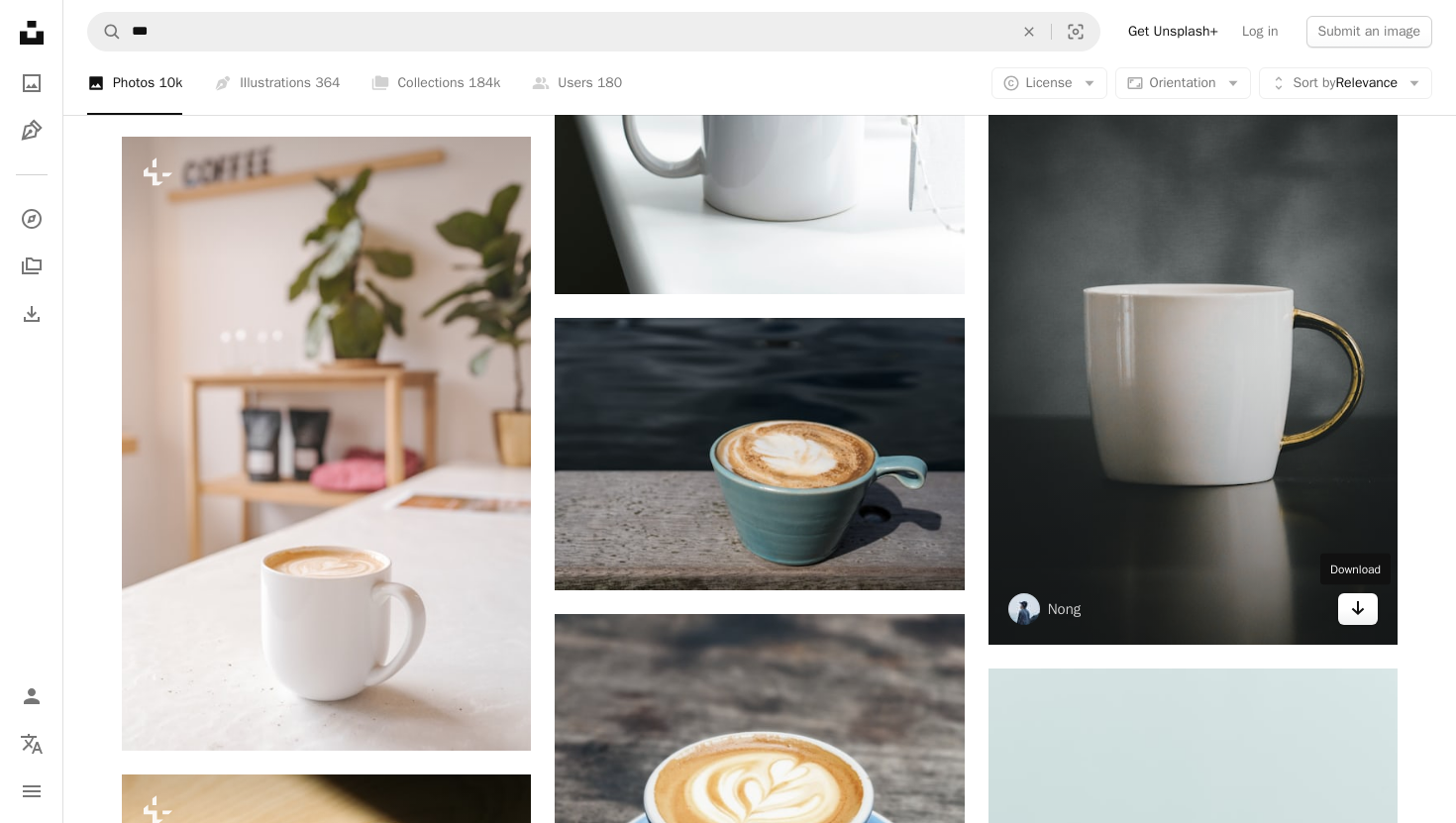 click on "Arrow pointing down" at bounding box center [1358, 609] 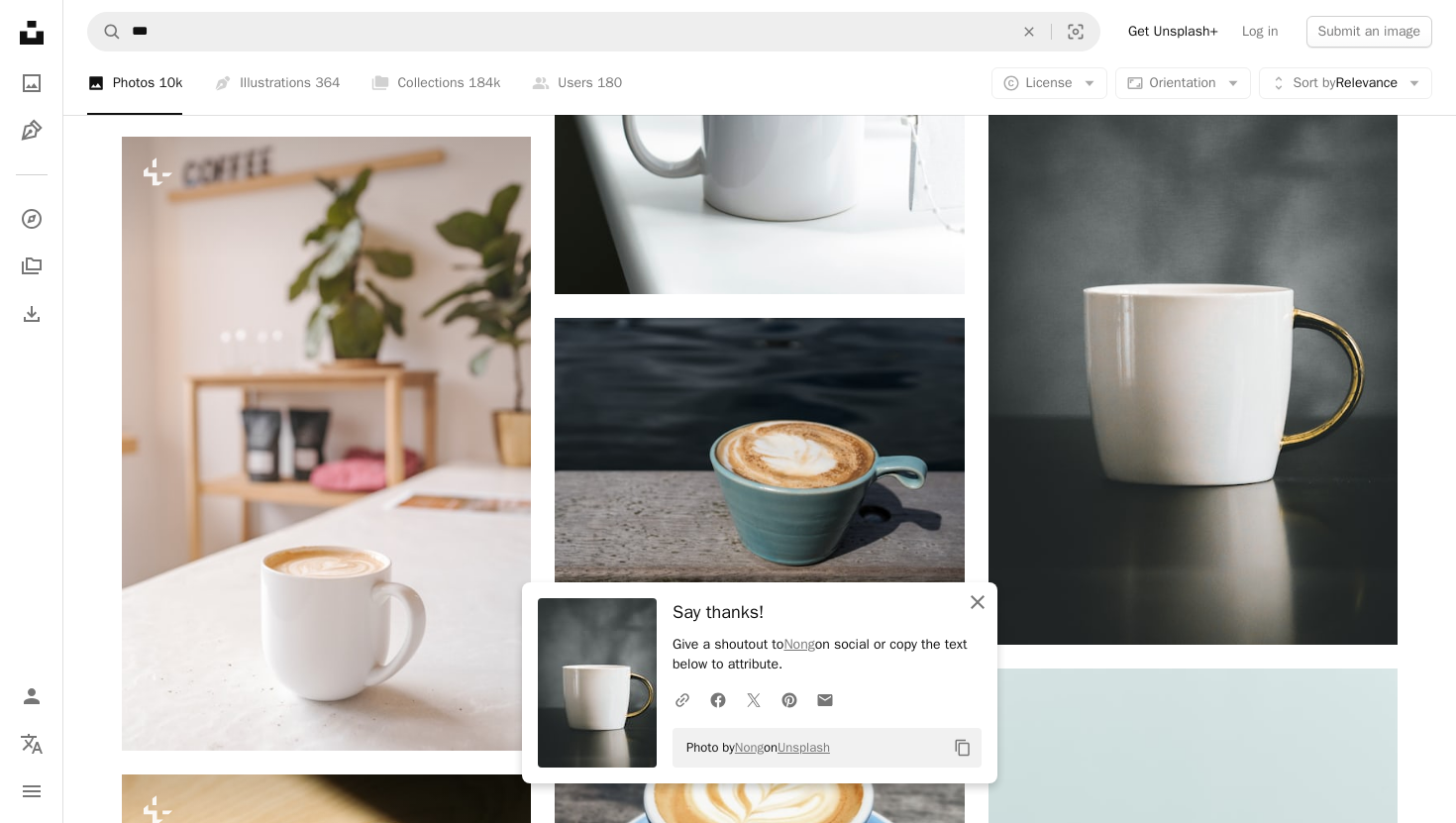 click on "An X shape" 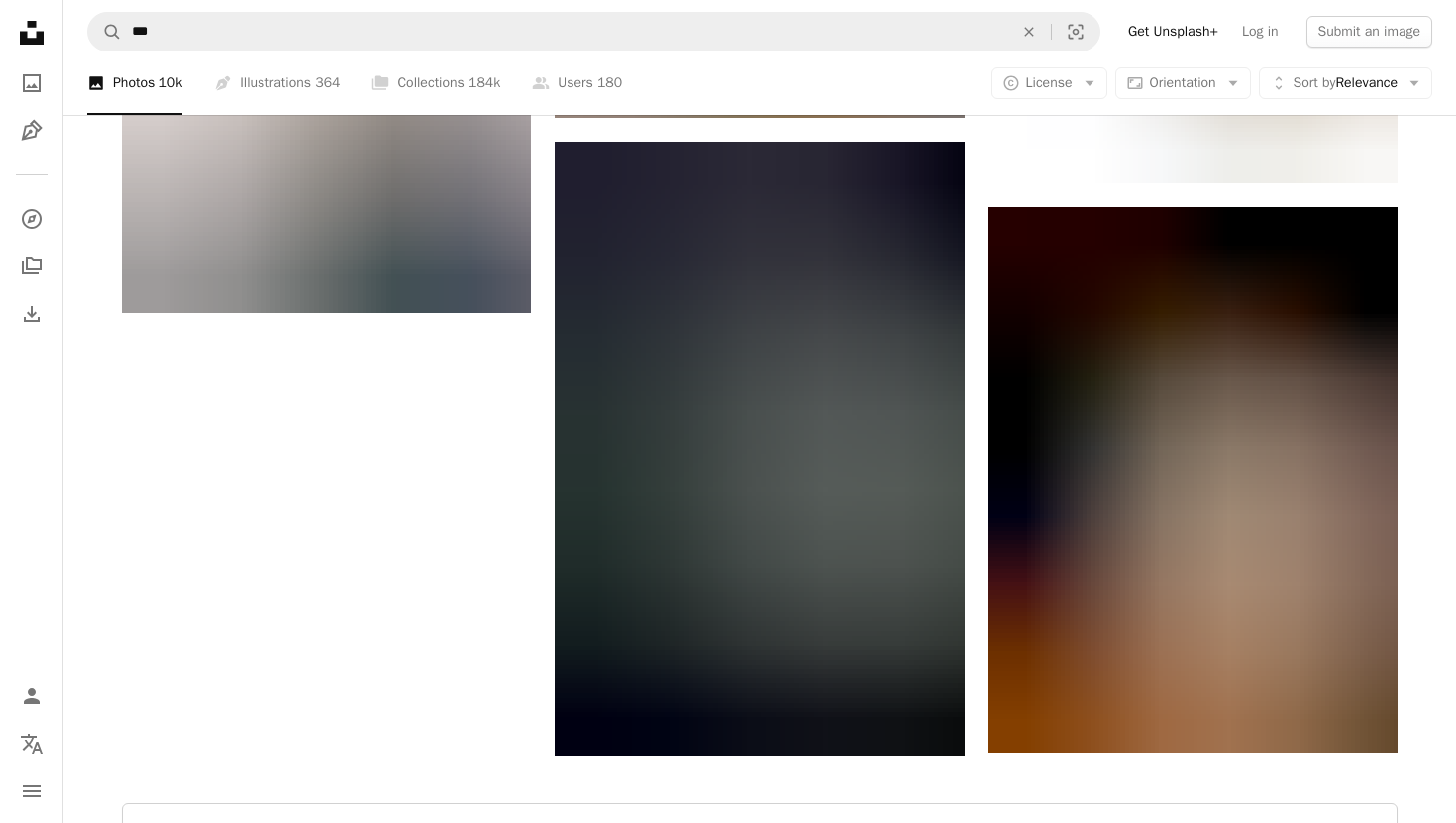 scroll, scrollTop: 3278, scrollLeft: 0, axis: vertical 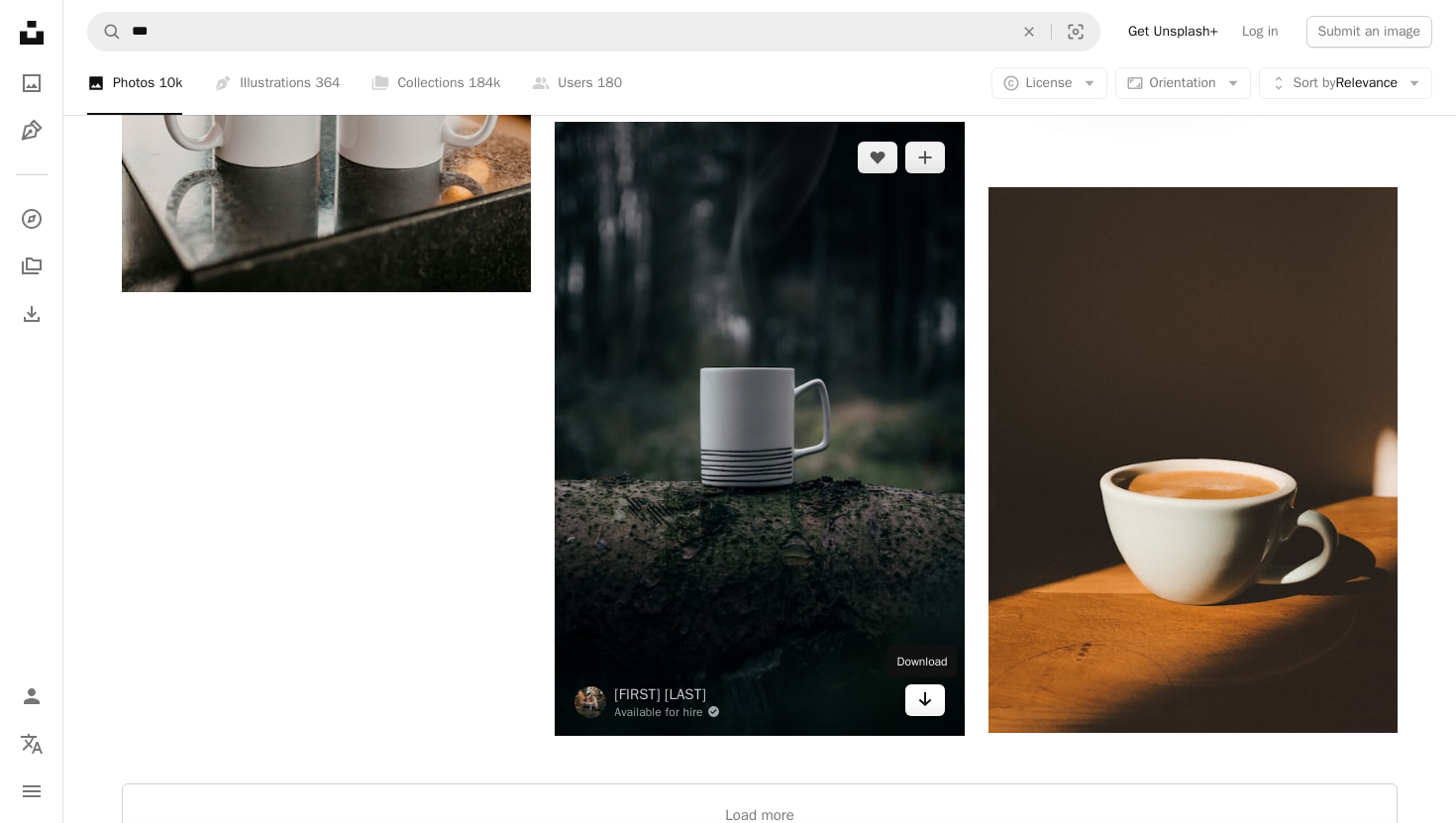 click on "Arrow pointing down" 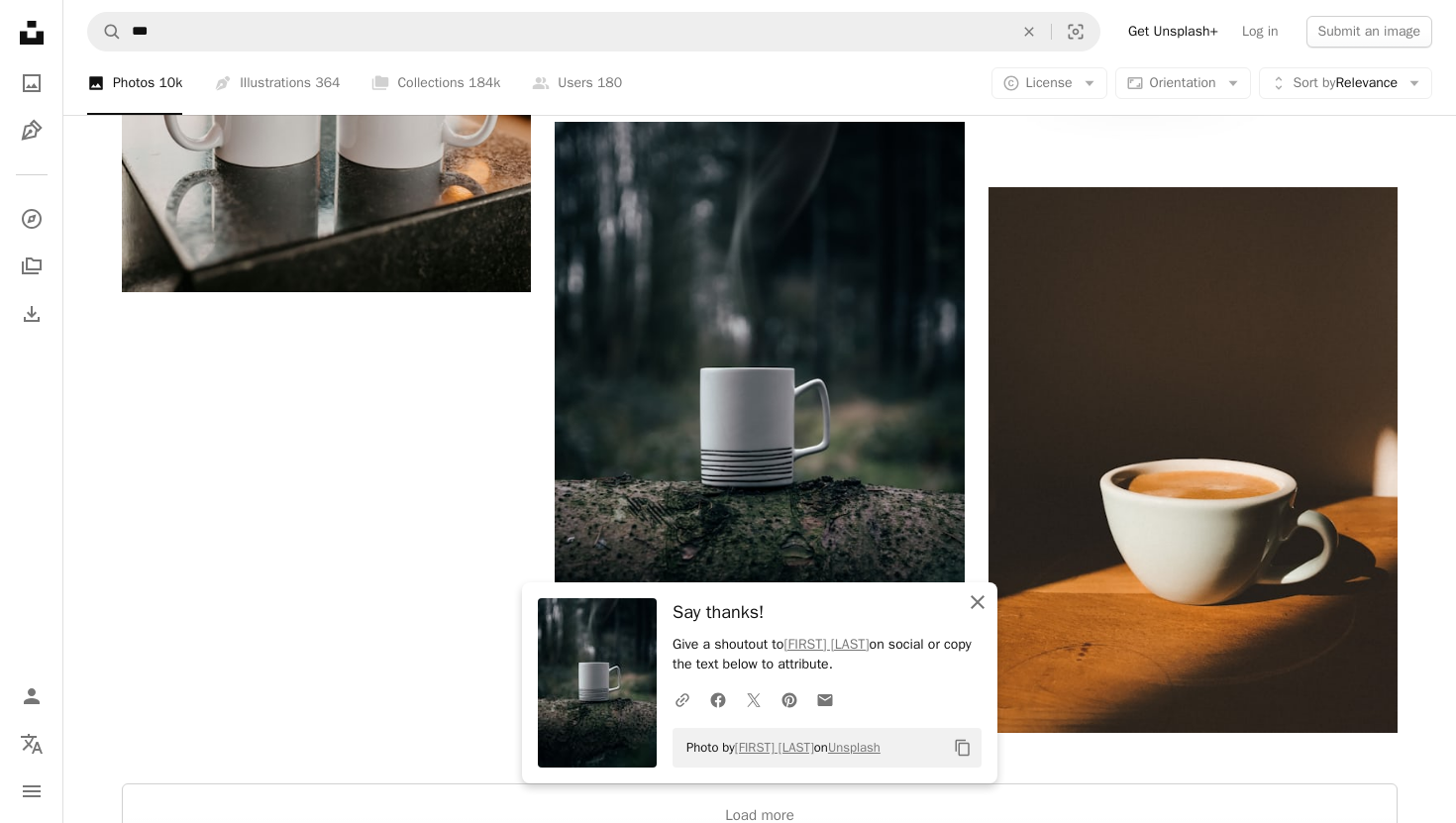 click on "An X shape" 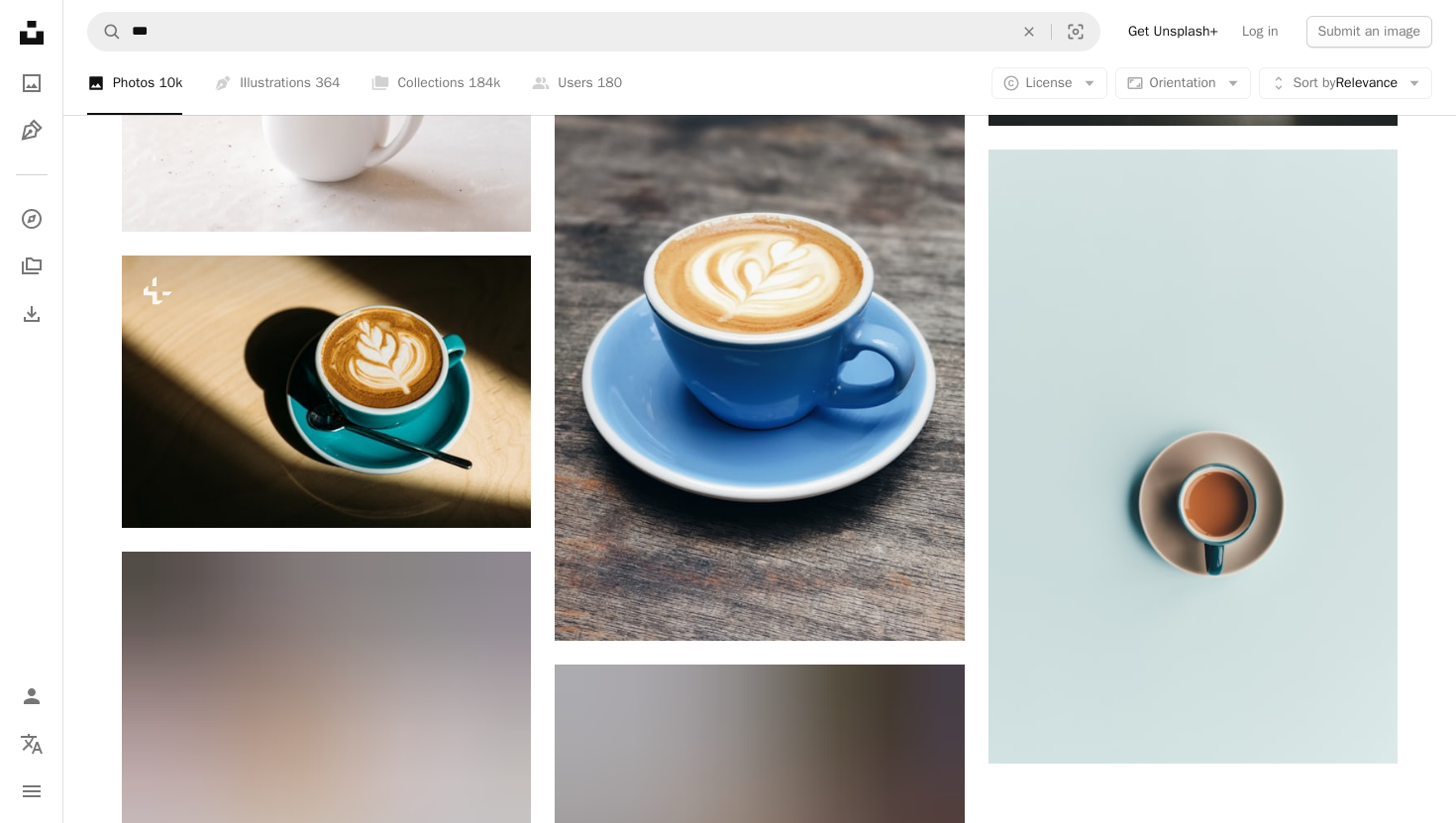 scroll, scrollTop: 2106, scrollLeft: 0, axis: vertical 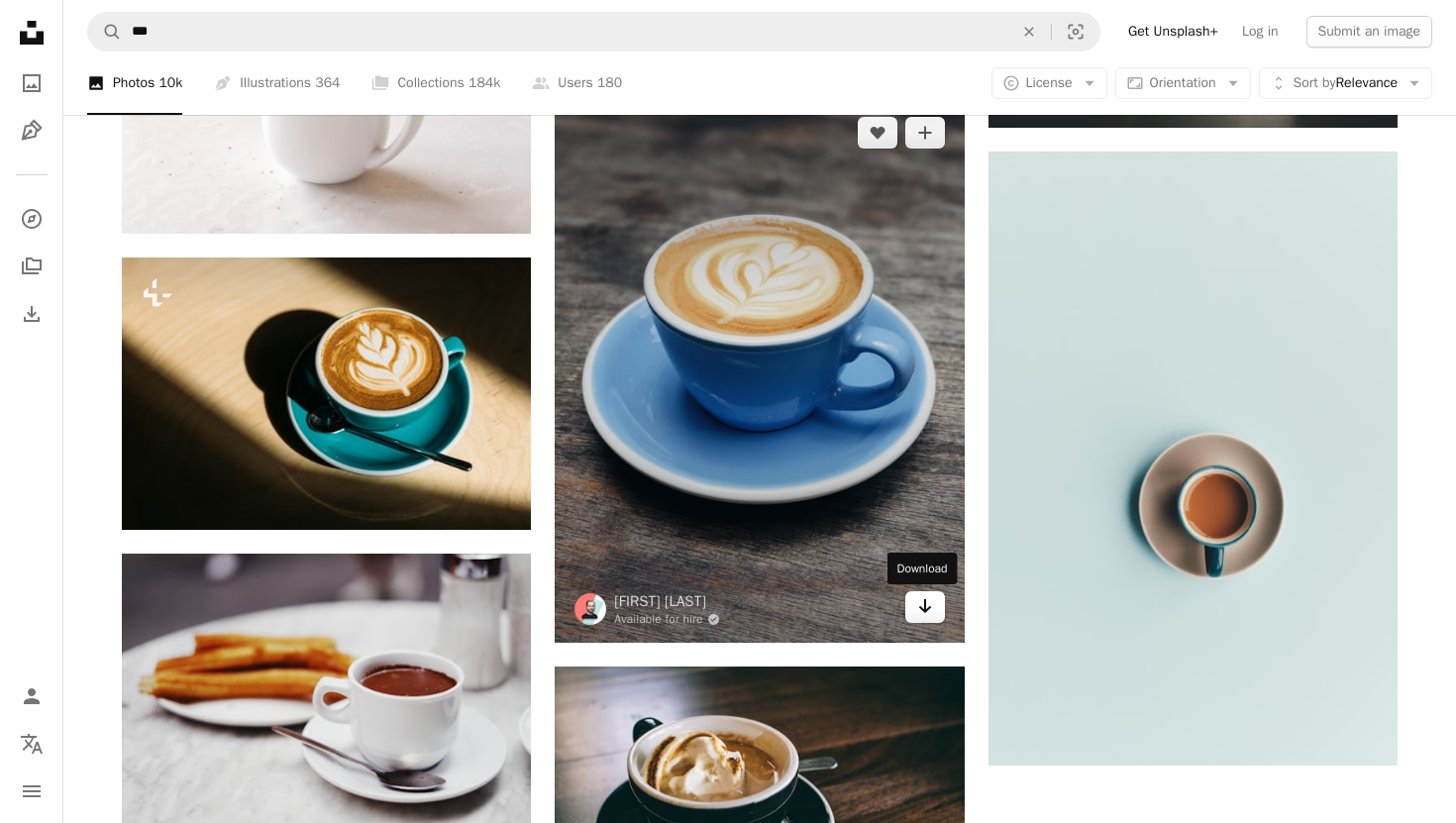 click on "Arrow pointing down" 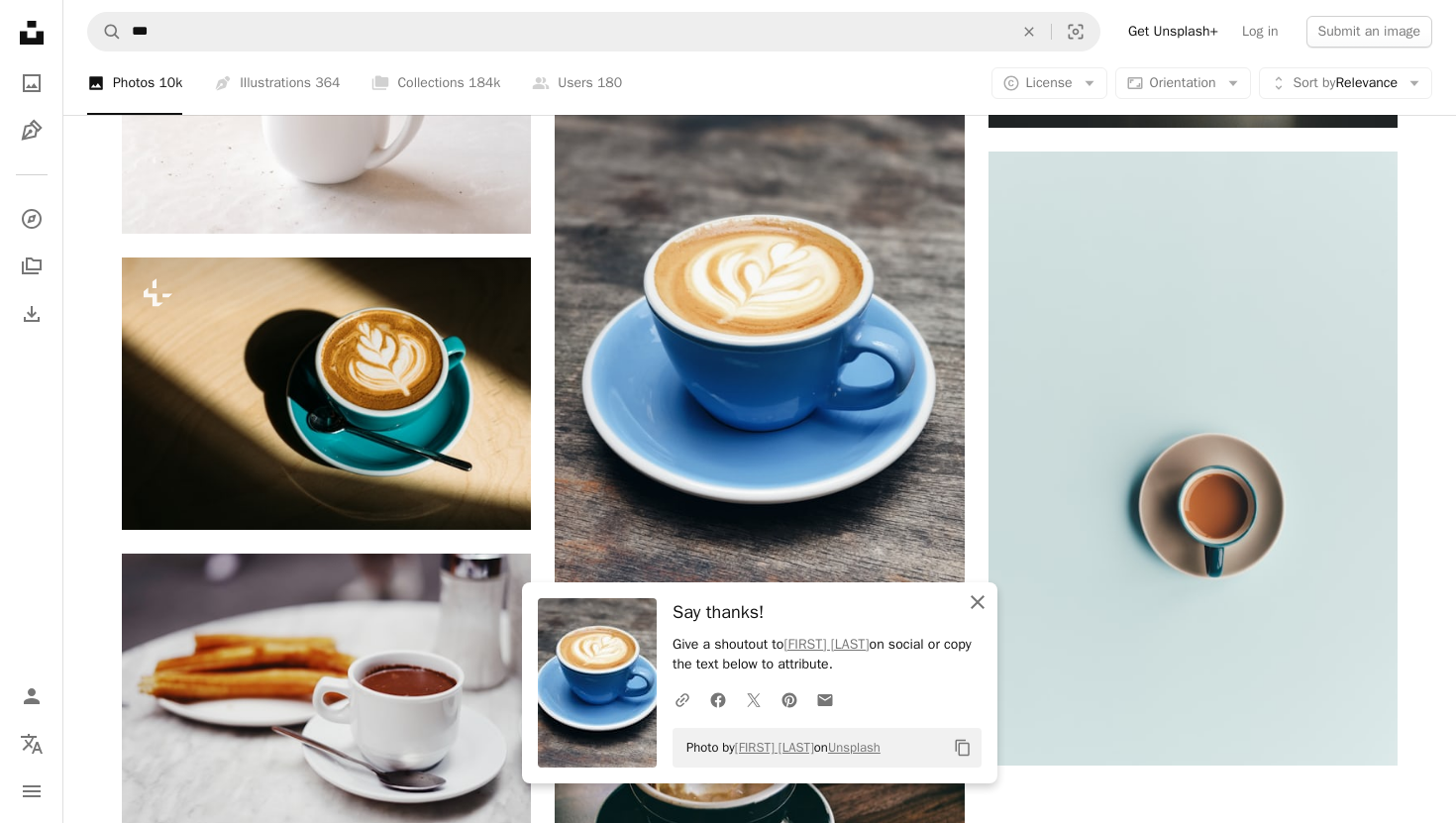 click 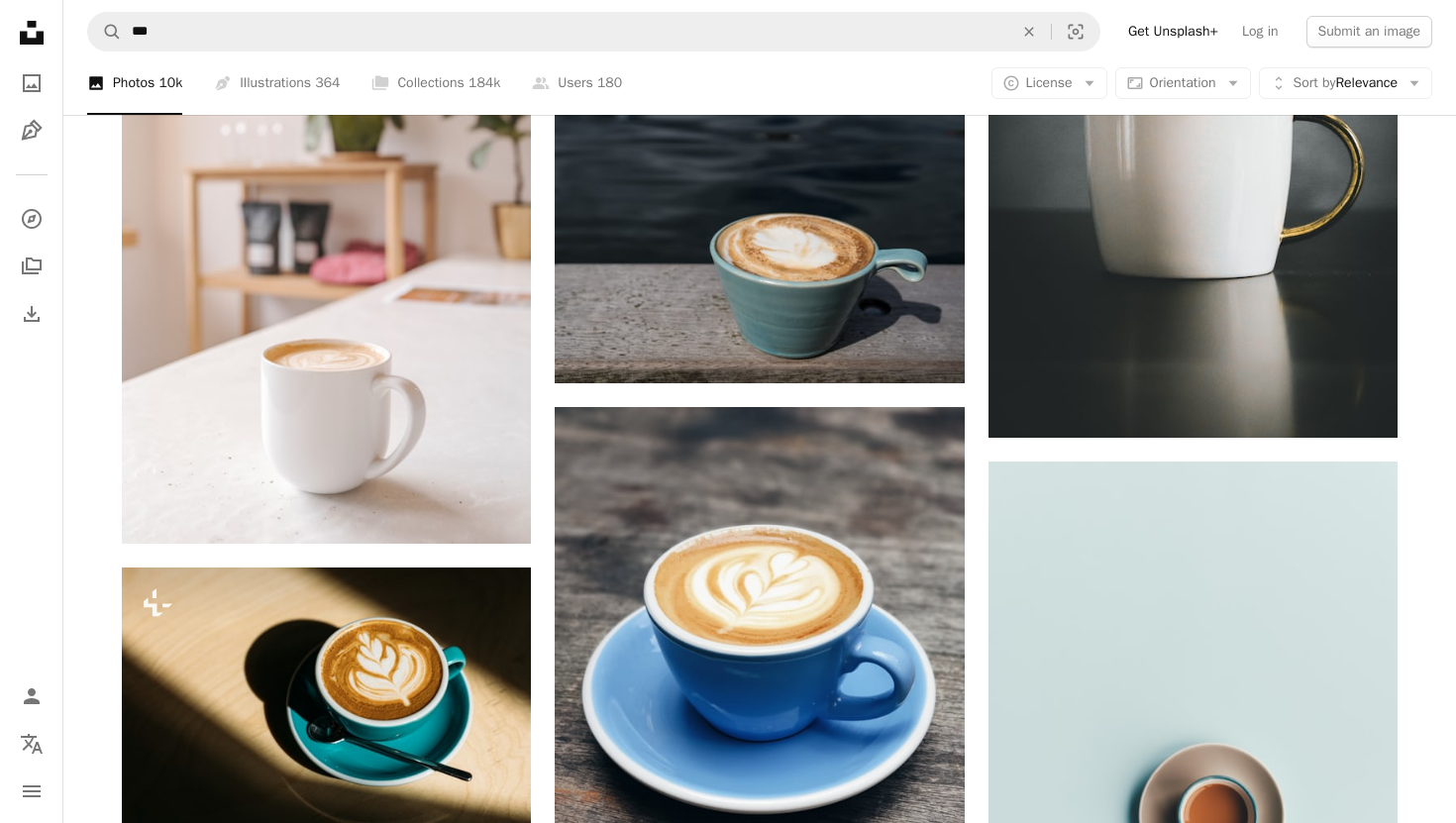 scroll, scrollTop: 1742, scrollLeft: 0, axis: vertical 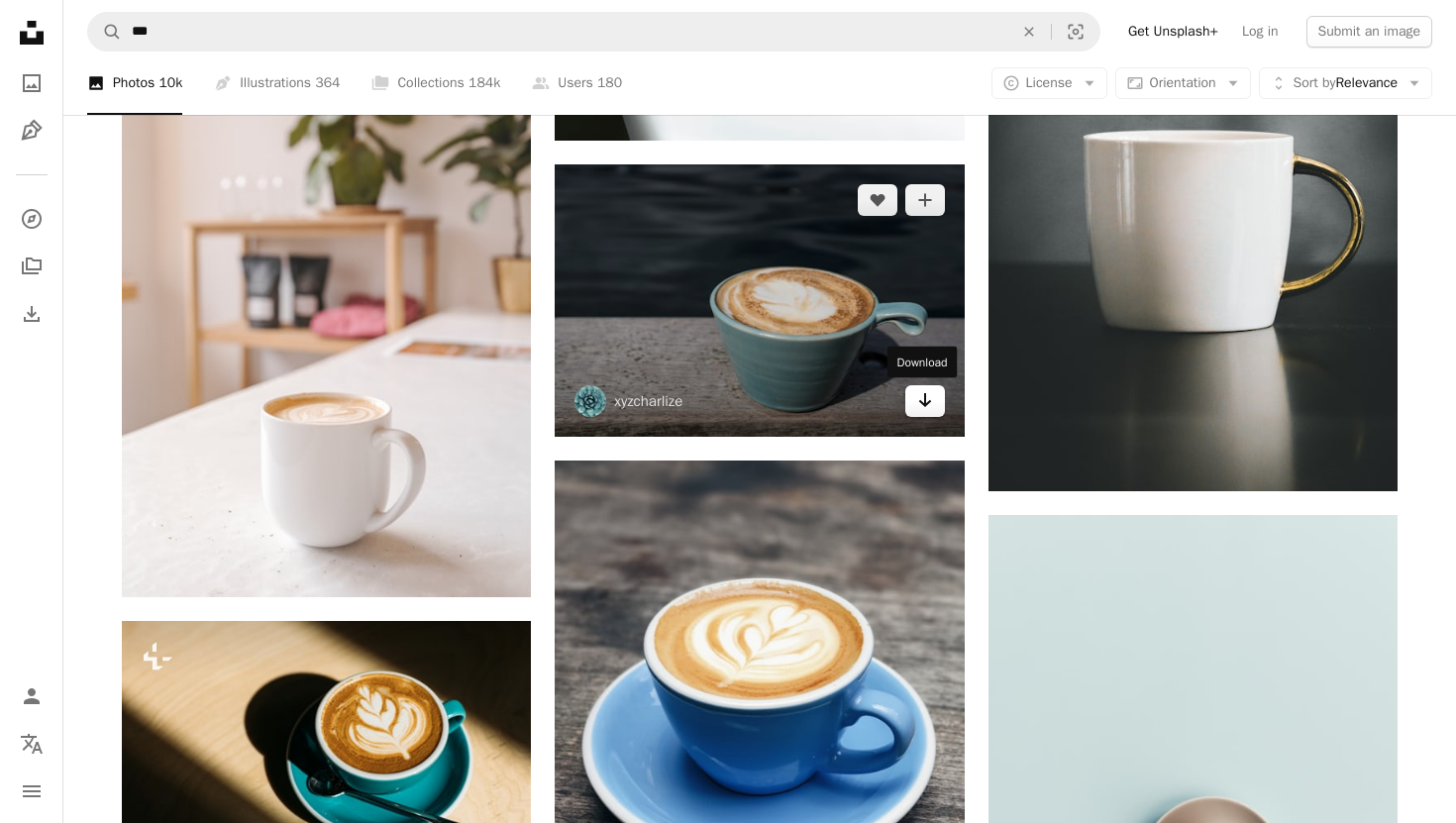 click on "Arrow pointing down" 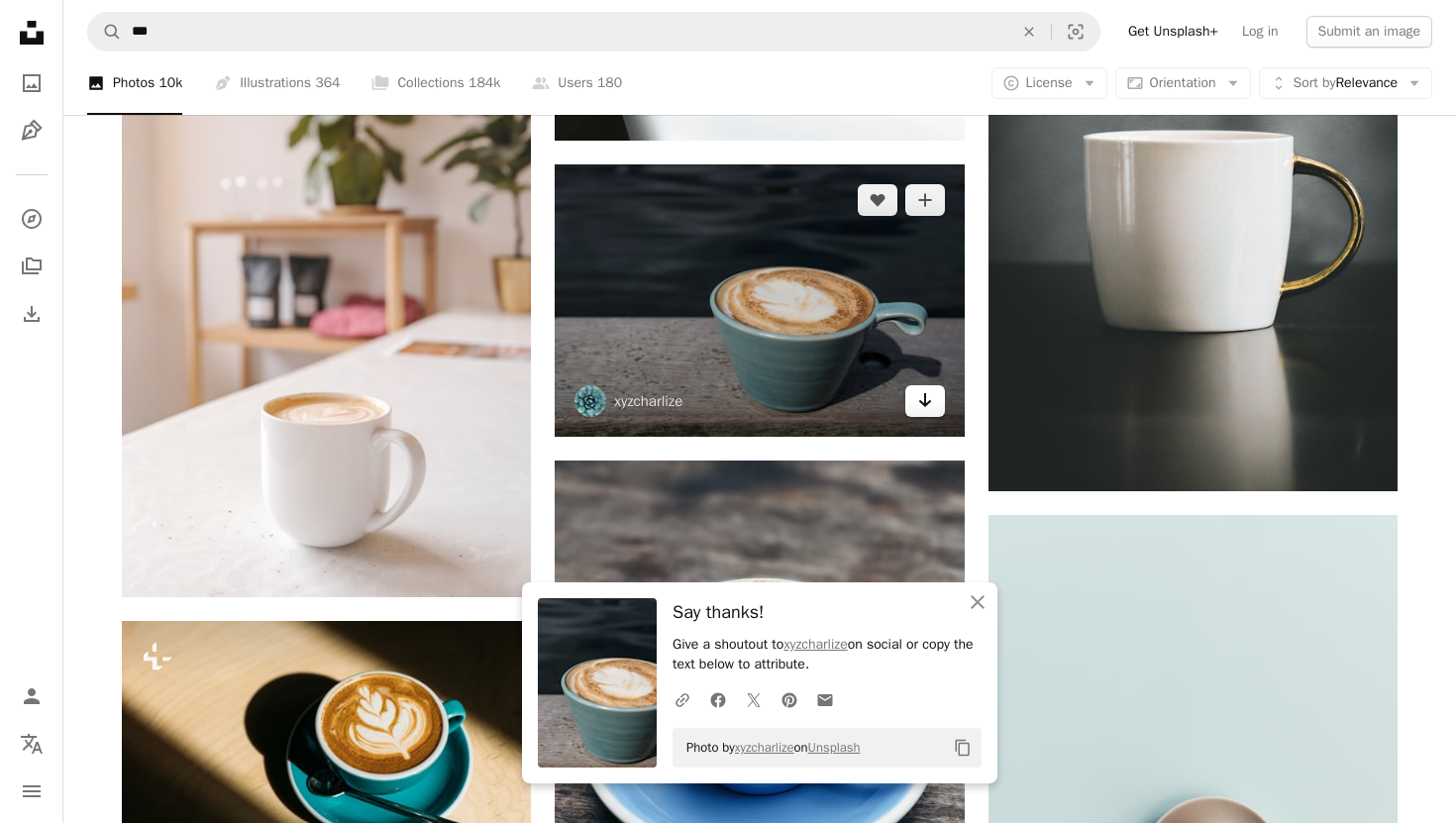 scroll, scrollTop: 0, scrollLeft: 0, axis: both 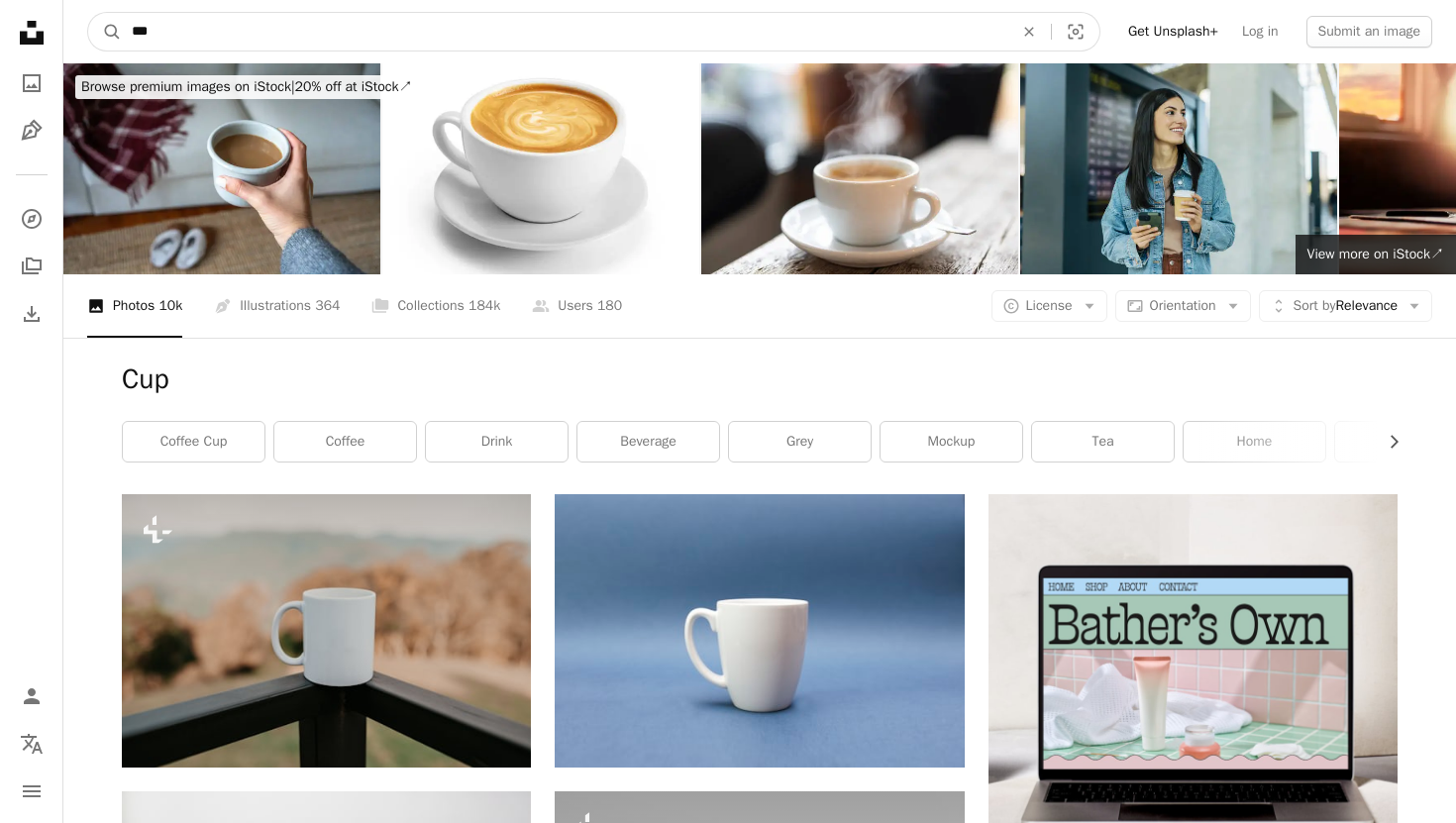 click on "***" at bounding box center (565, 32) 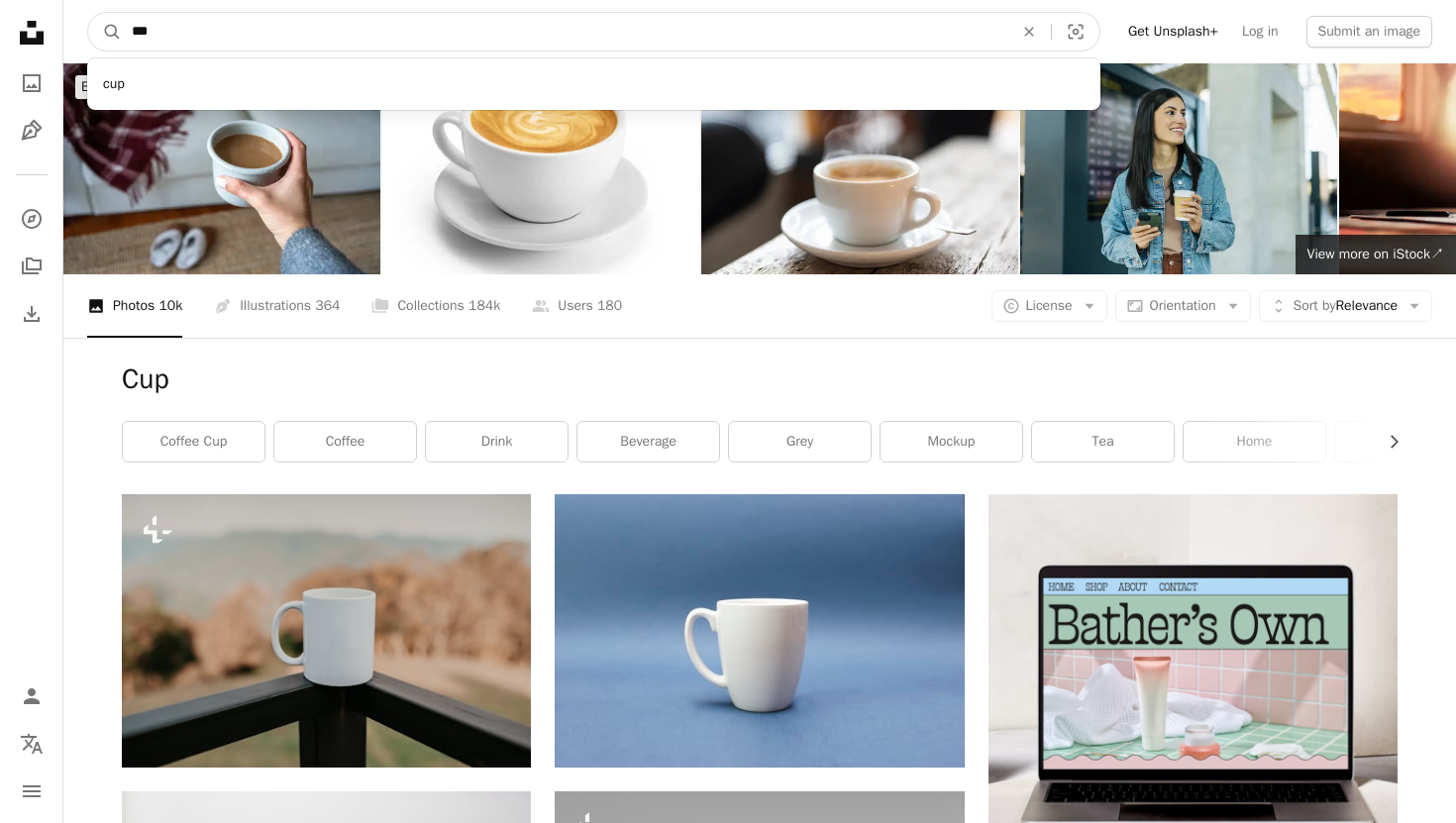 click on "A magnifying glass" at bounding box center [105, 32] 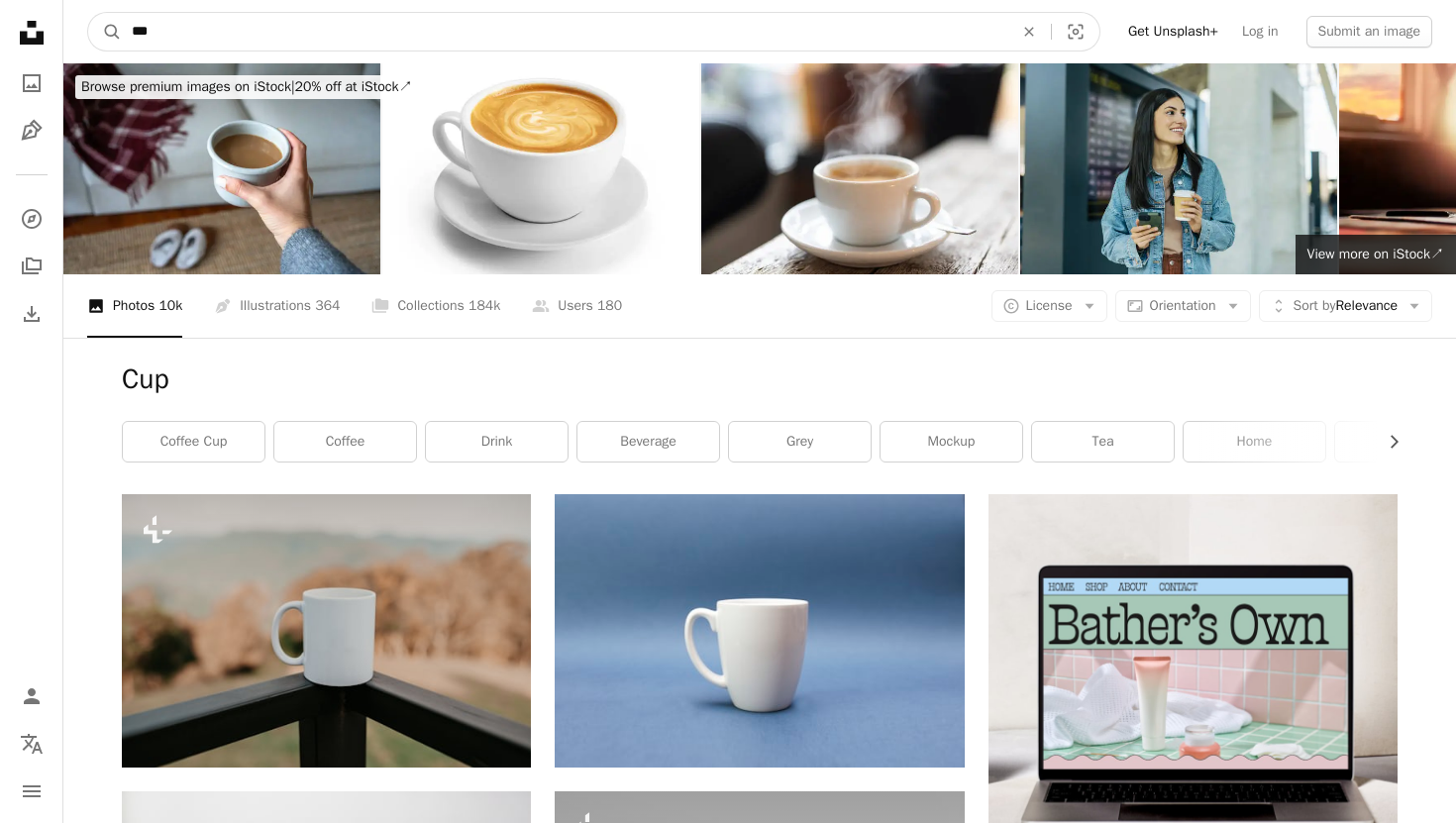click on "***" at bounding box center (565, 32) 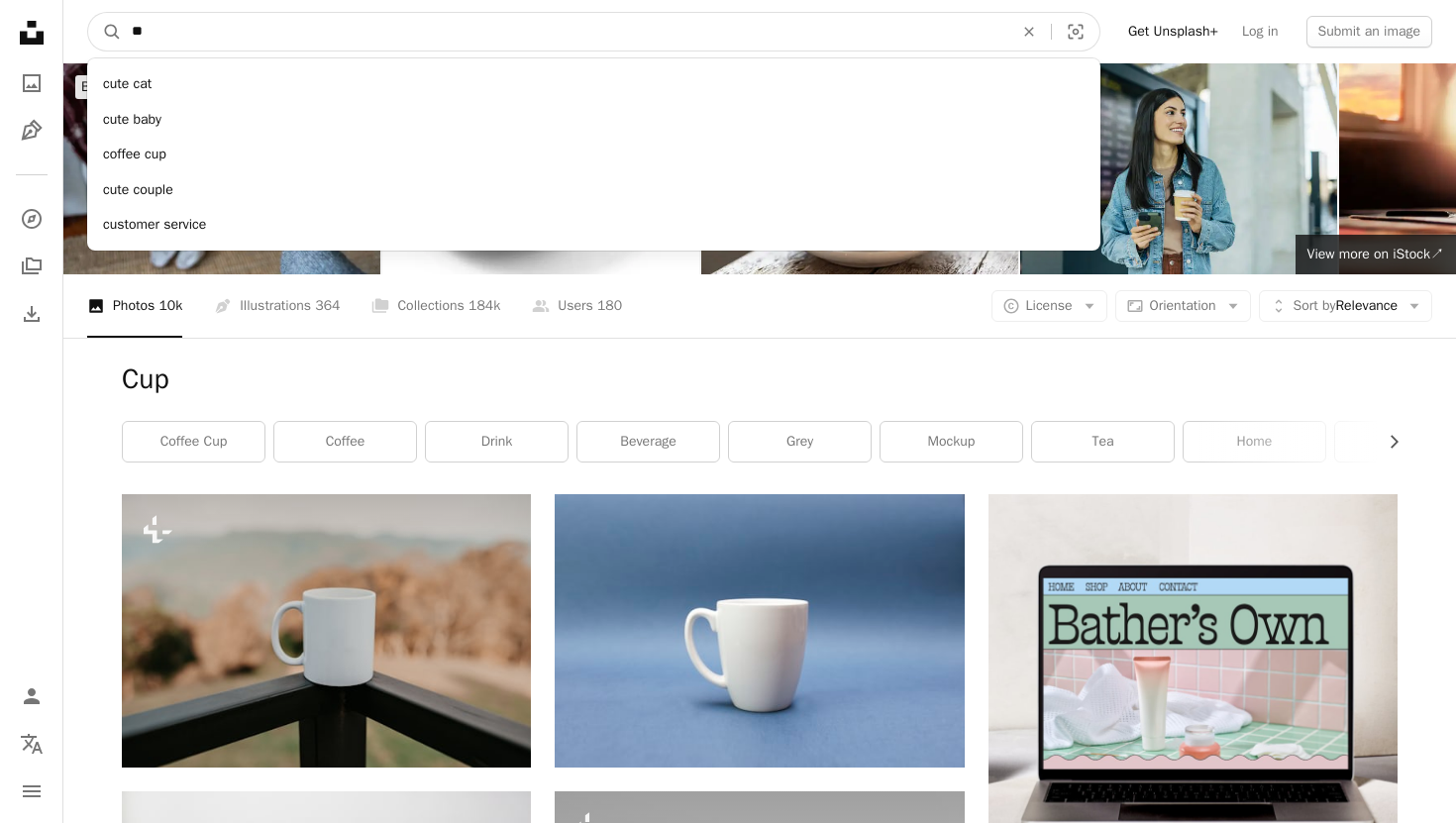click on "A magnifying glass" at bounding box center [105, 32] 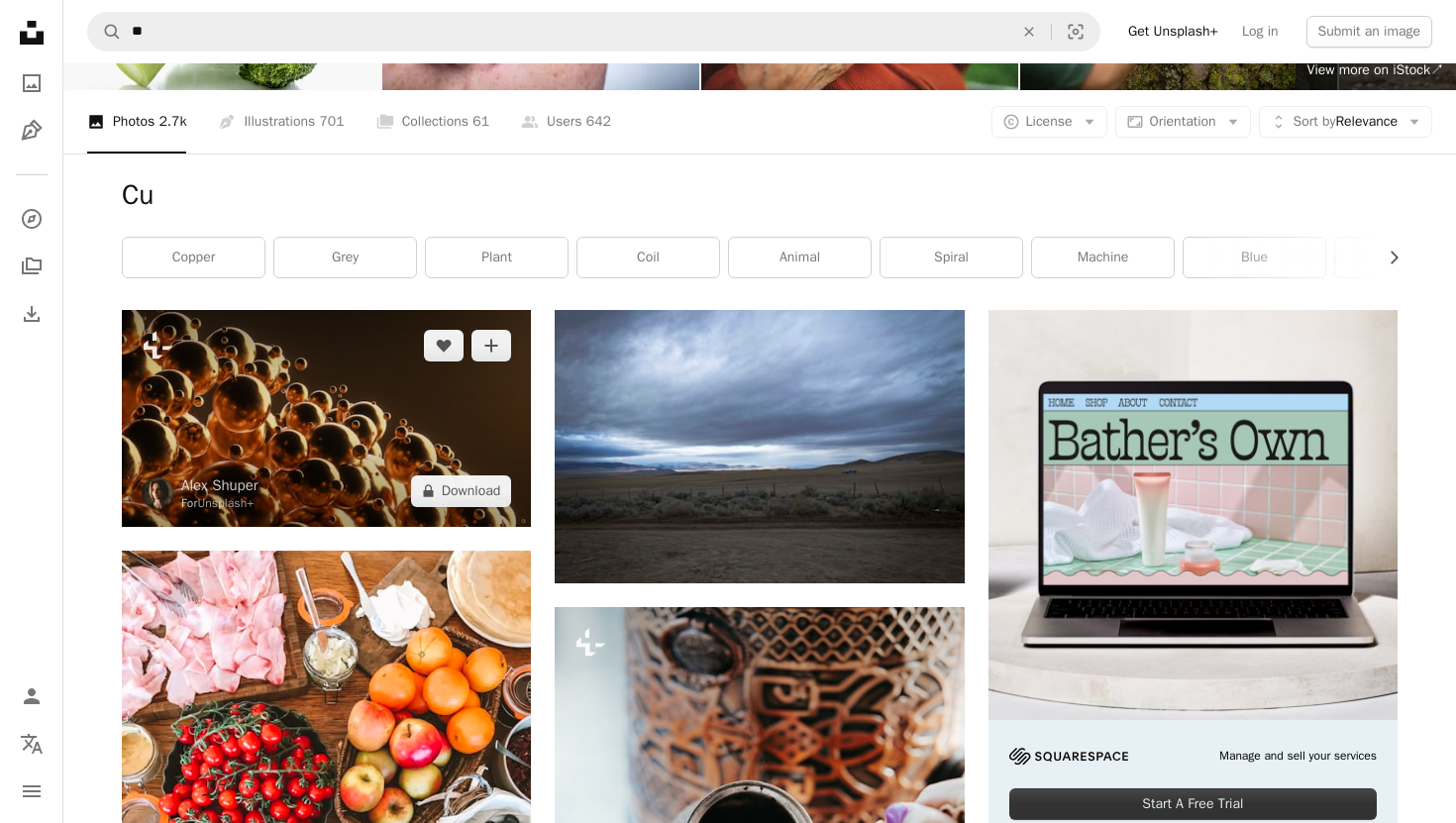 scroll, scrollTop: 183, scrollLeft: 0, axis: vertical 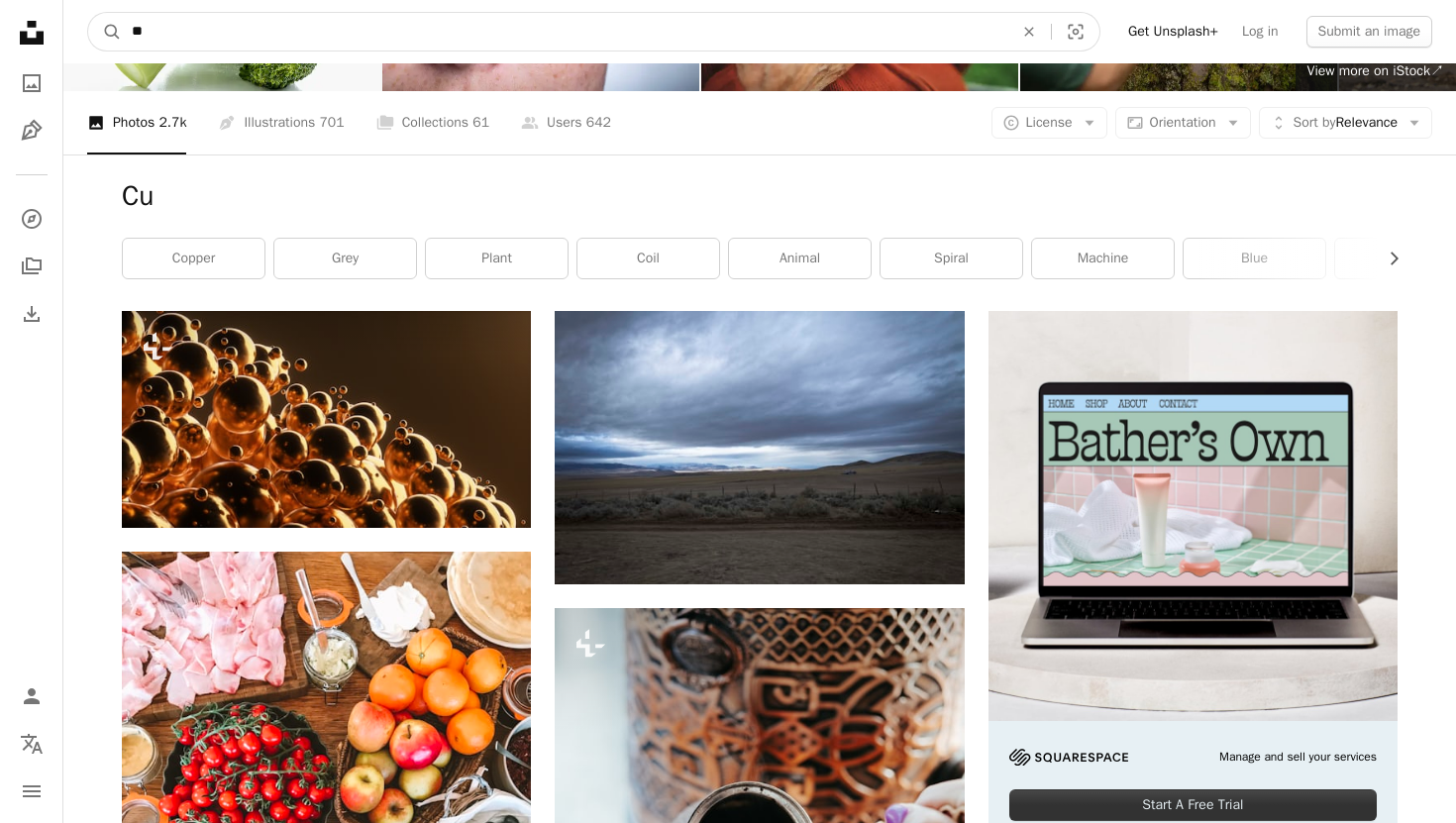 click on "**" at bounding box center (565, 32) 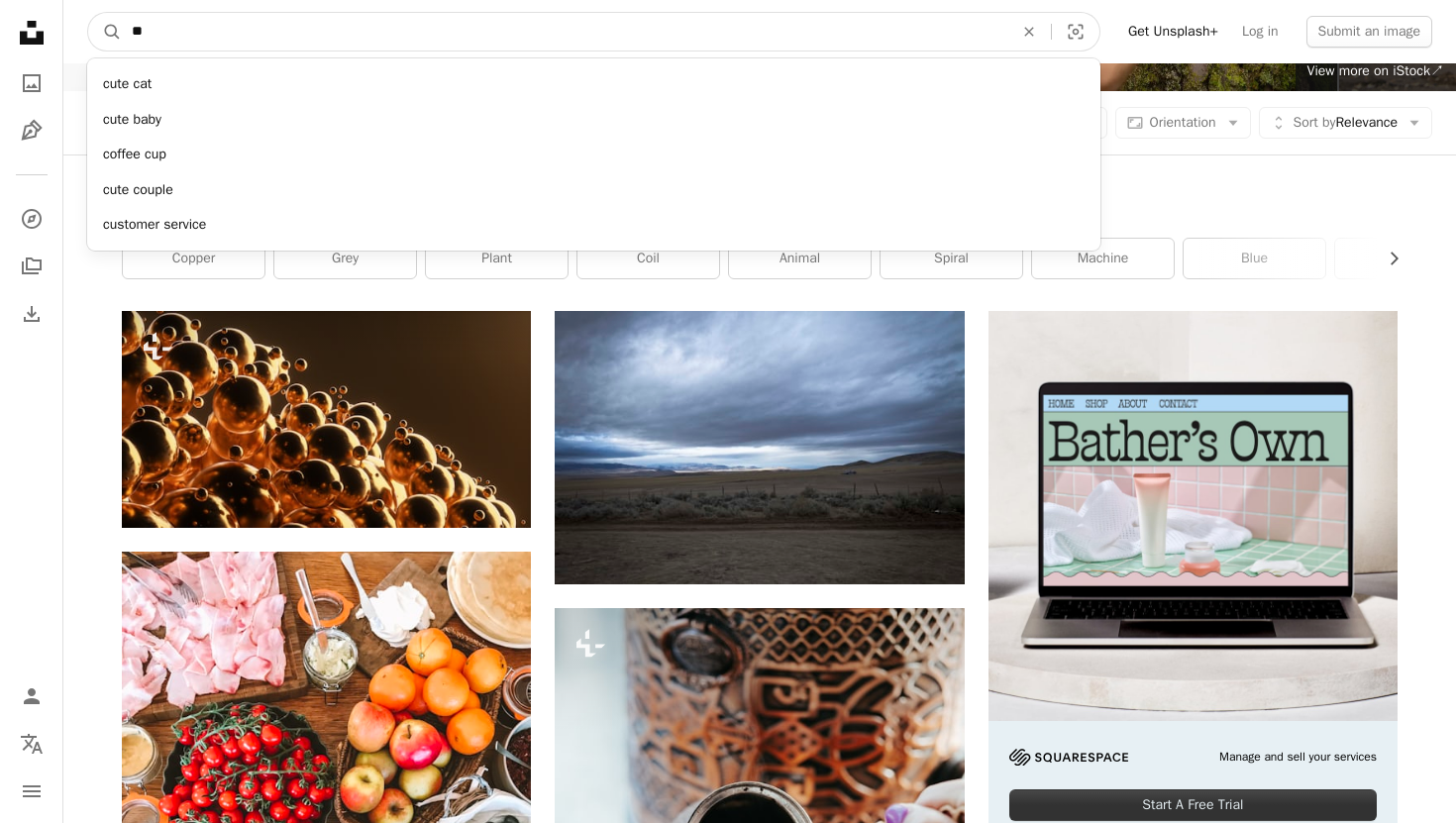 type on "*" 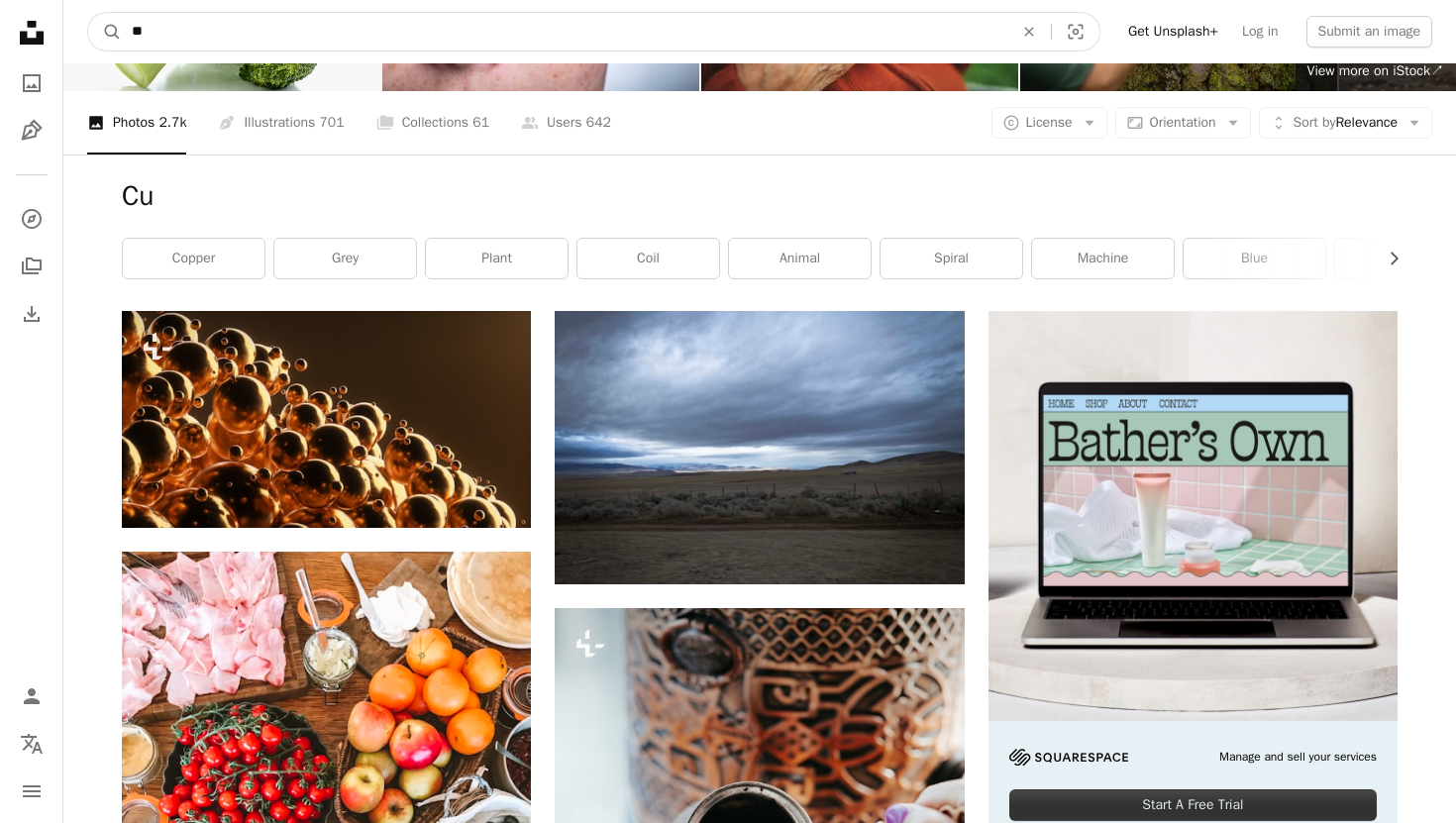 type on "***" 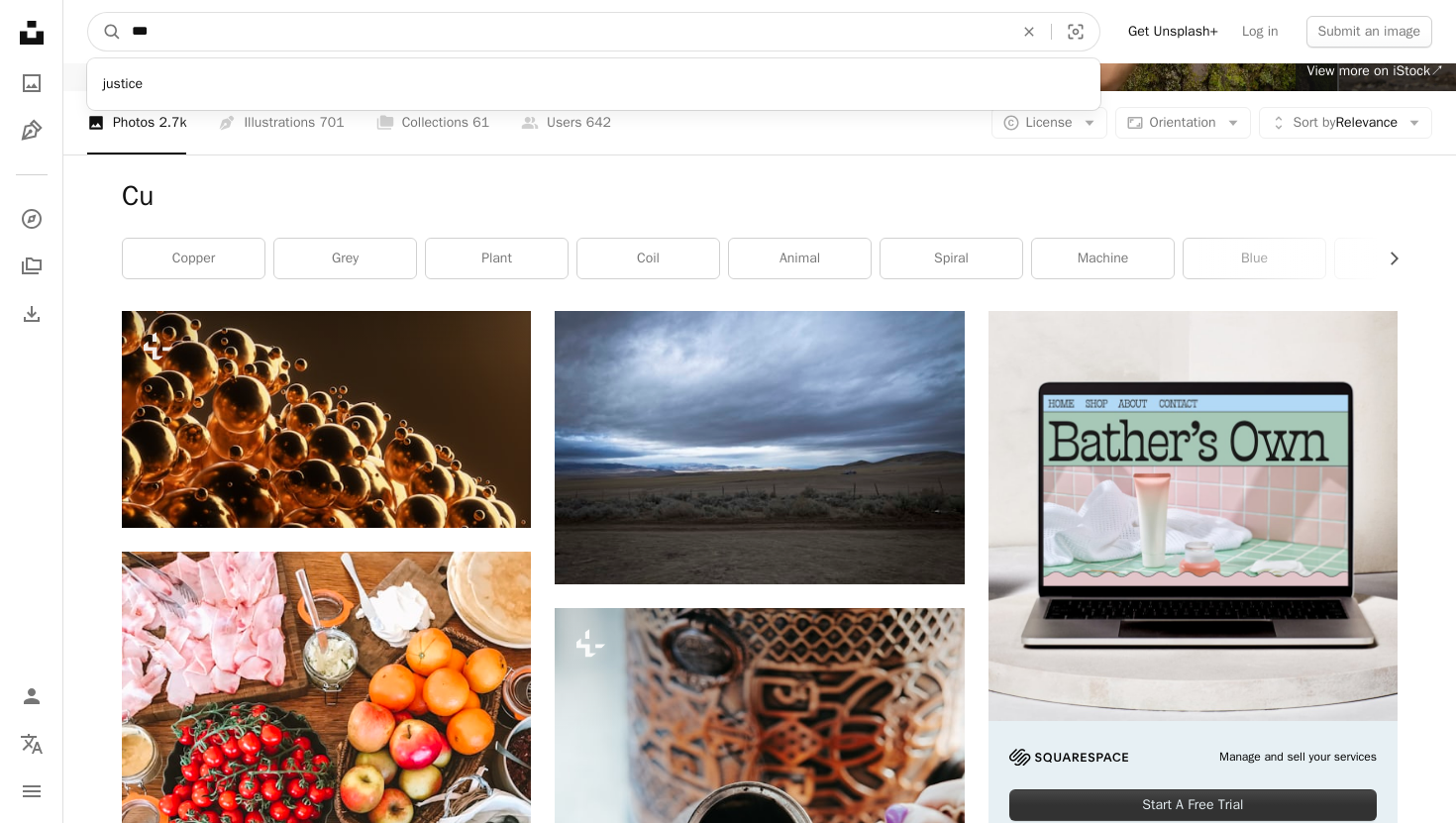 click on "A magnifying glass" at bounding box center (105, 32) 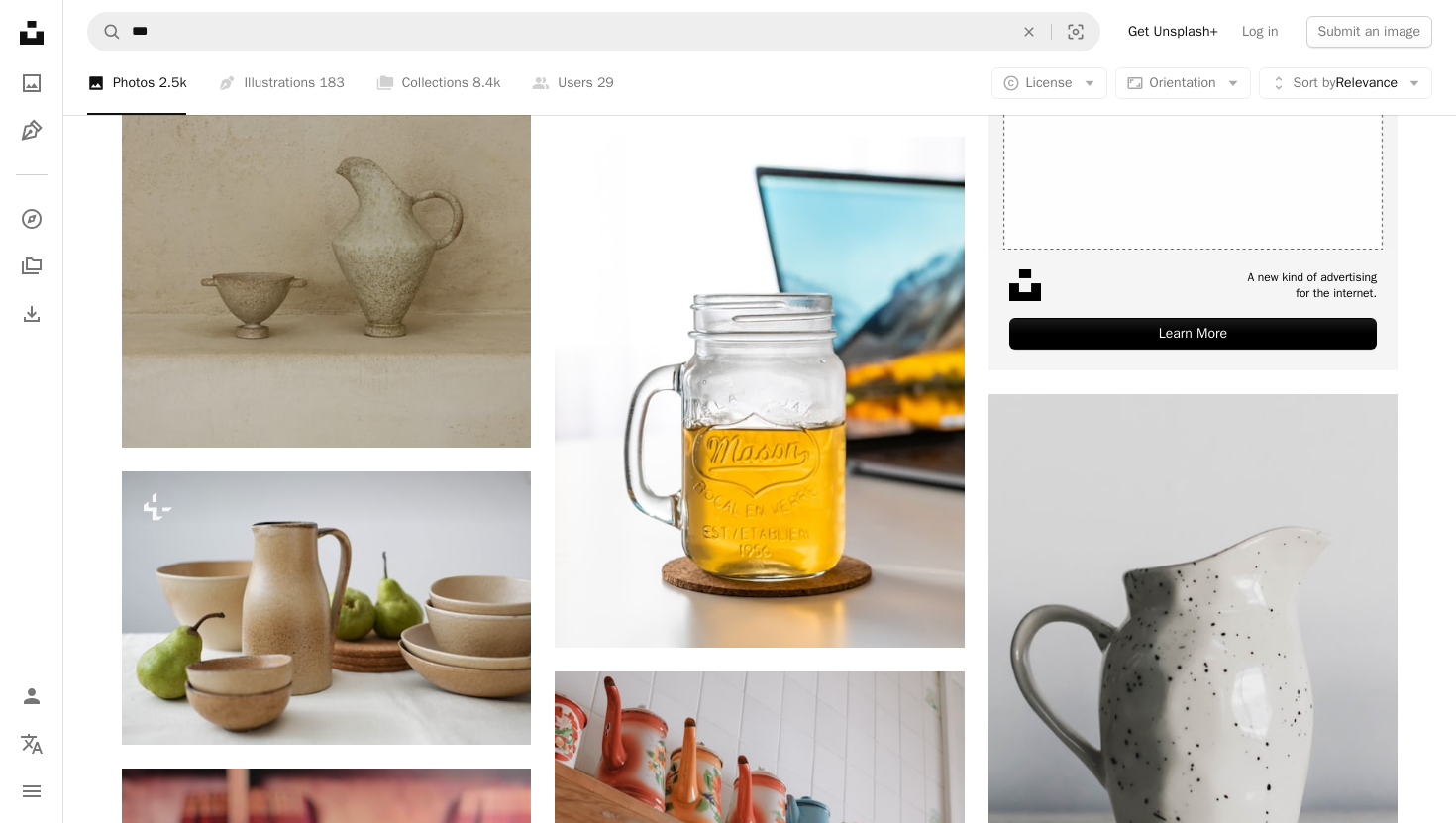 scroll, scrollTop: 970, scrollLeft: 0, axis: vertical 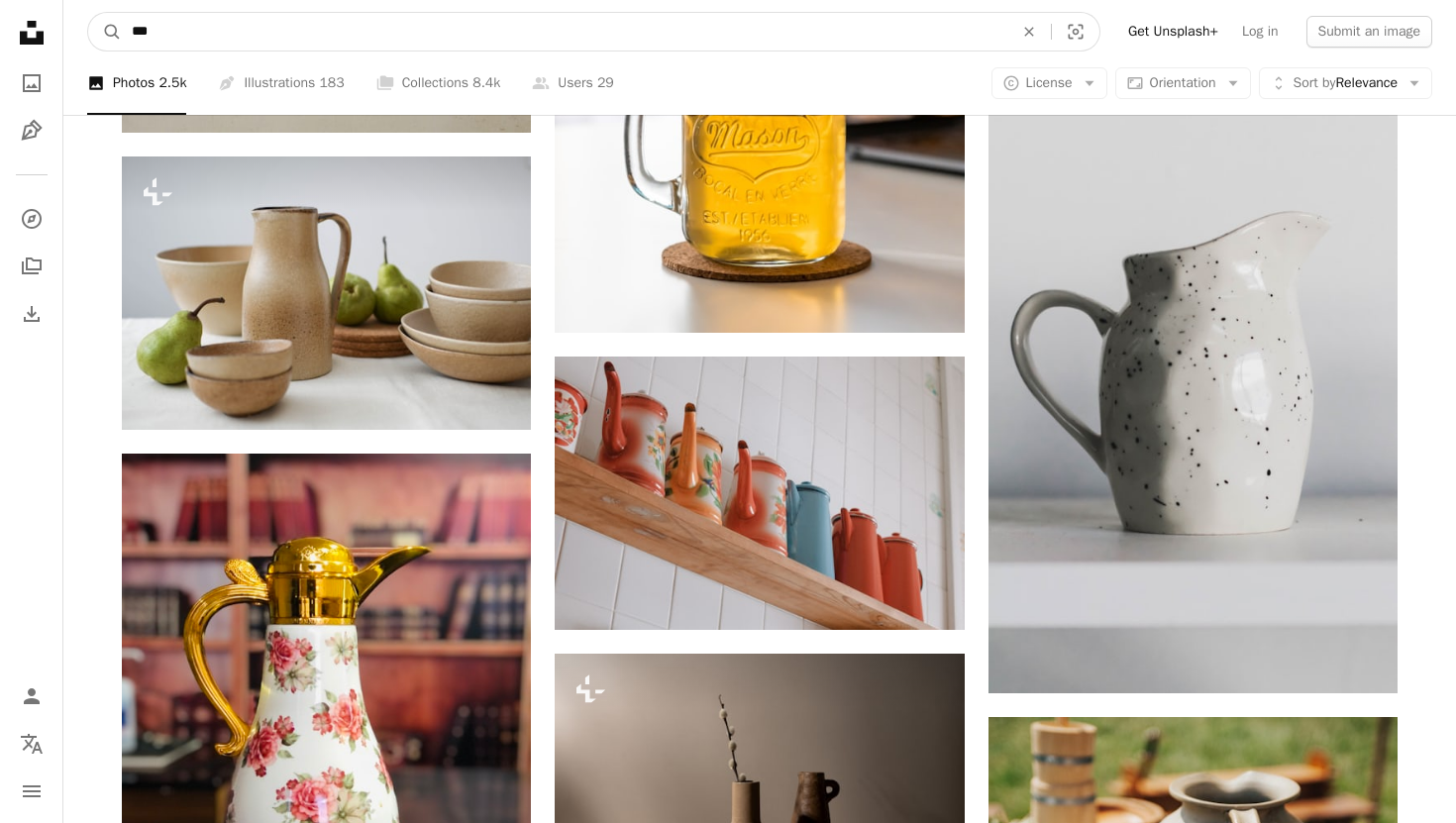 click on "***" at bounding box center [565, 32] 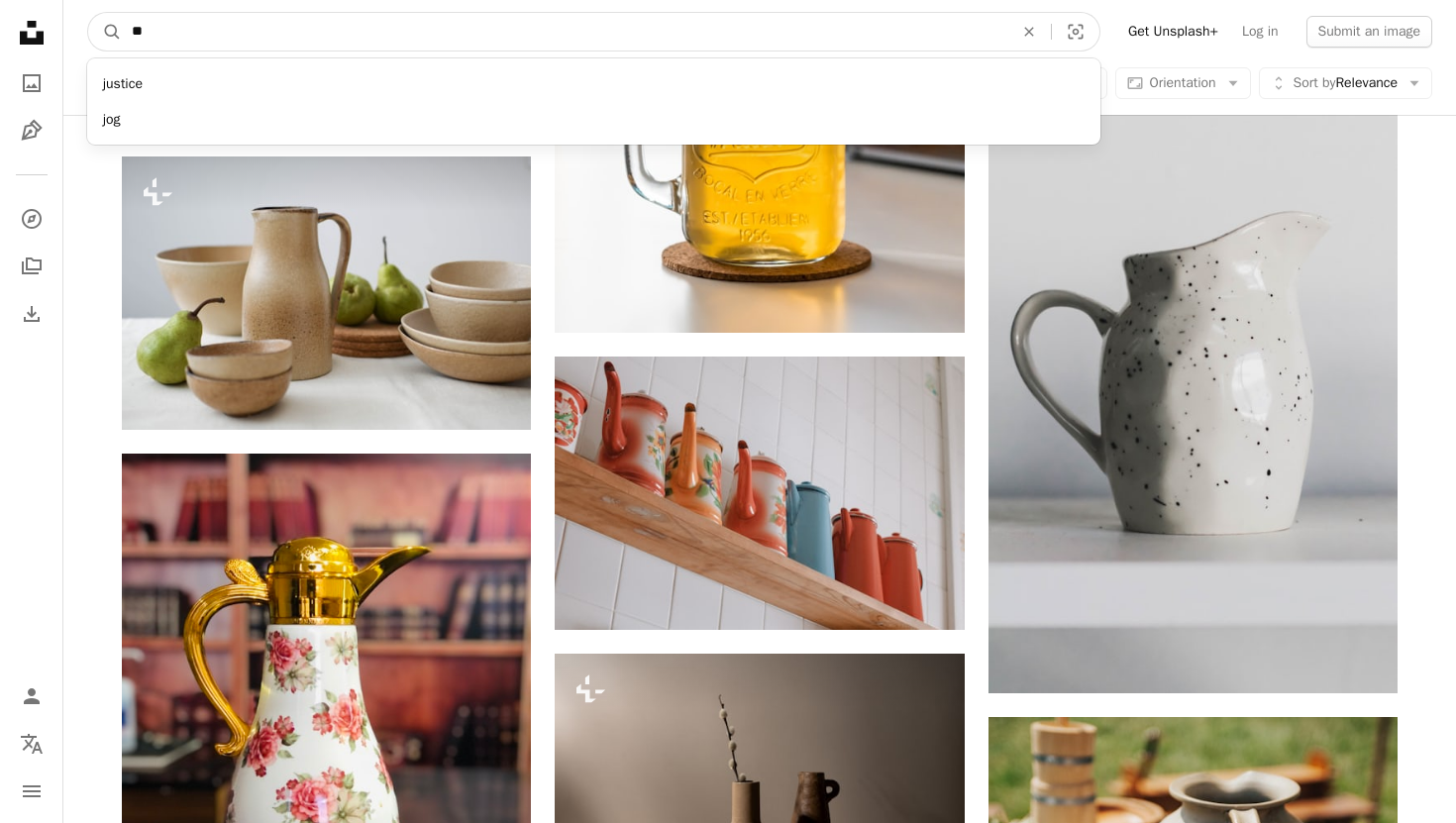 type on "*" 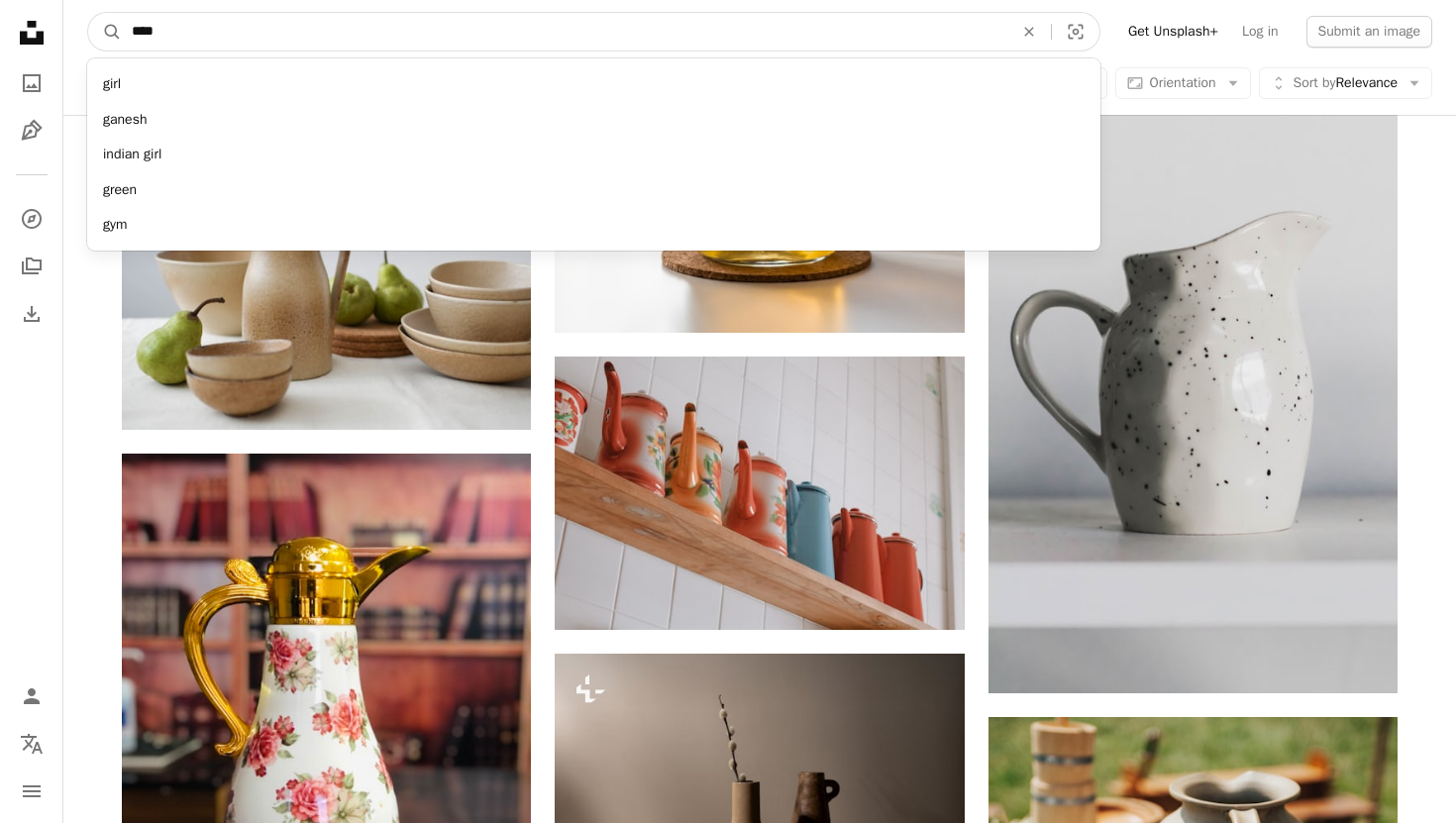 type on "*****" 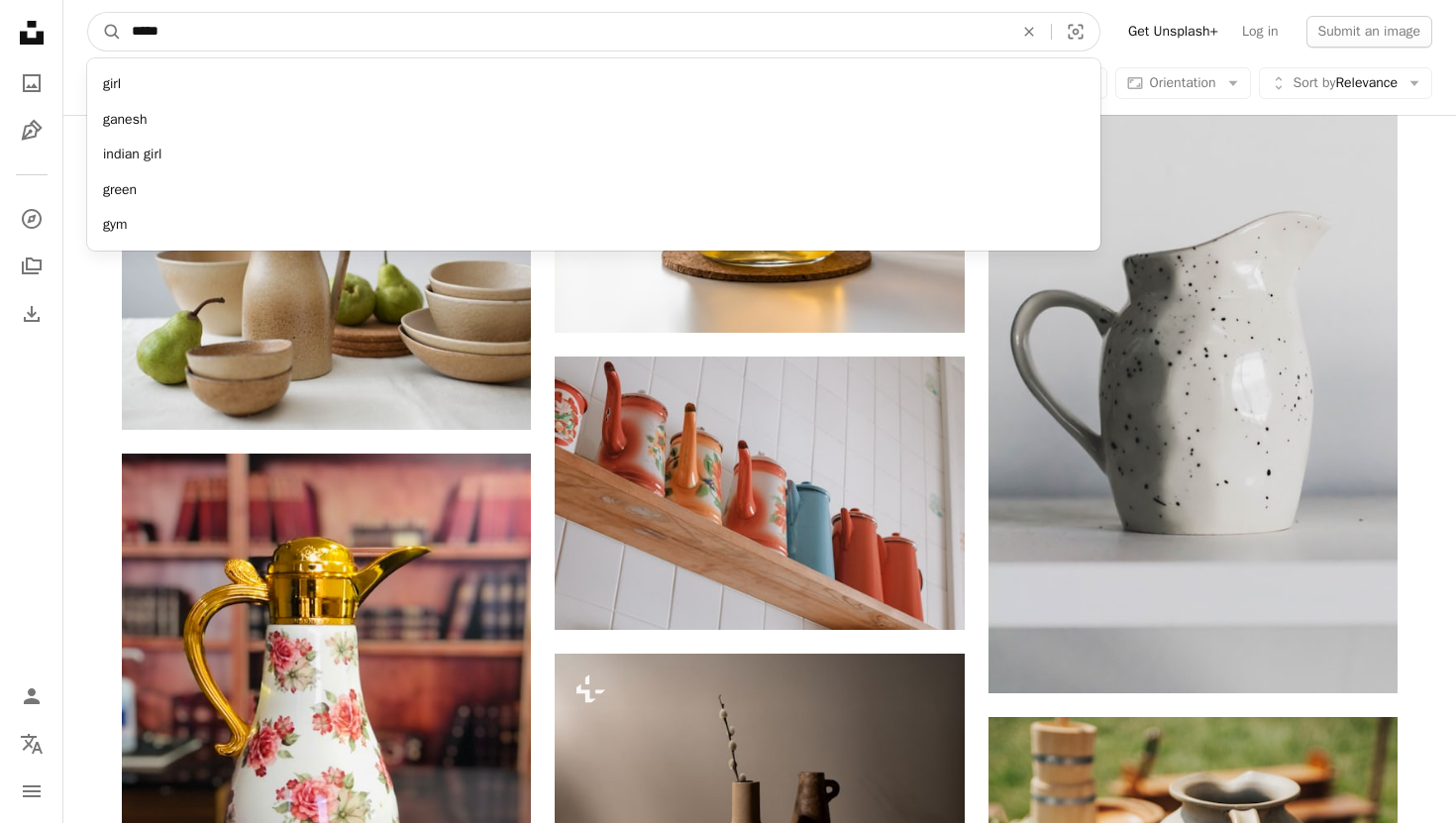 click on "A magnifying glass" at bounding box center (105, 32) 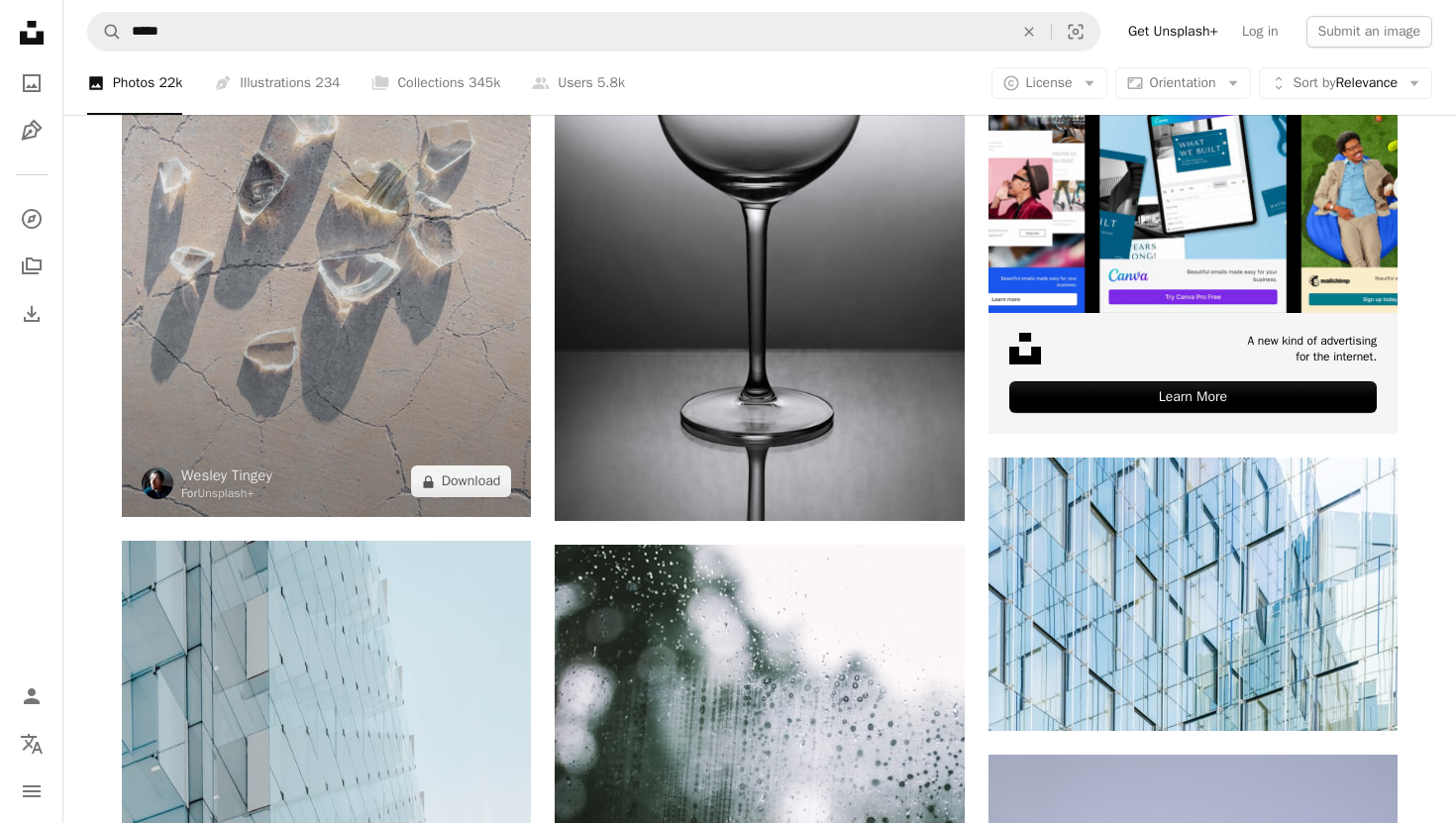 scroll, scrollTop: 590, scrollLeft: 0, axis: vertical 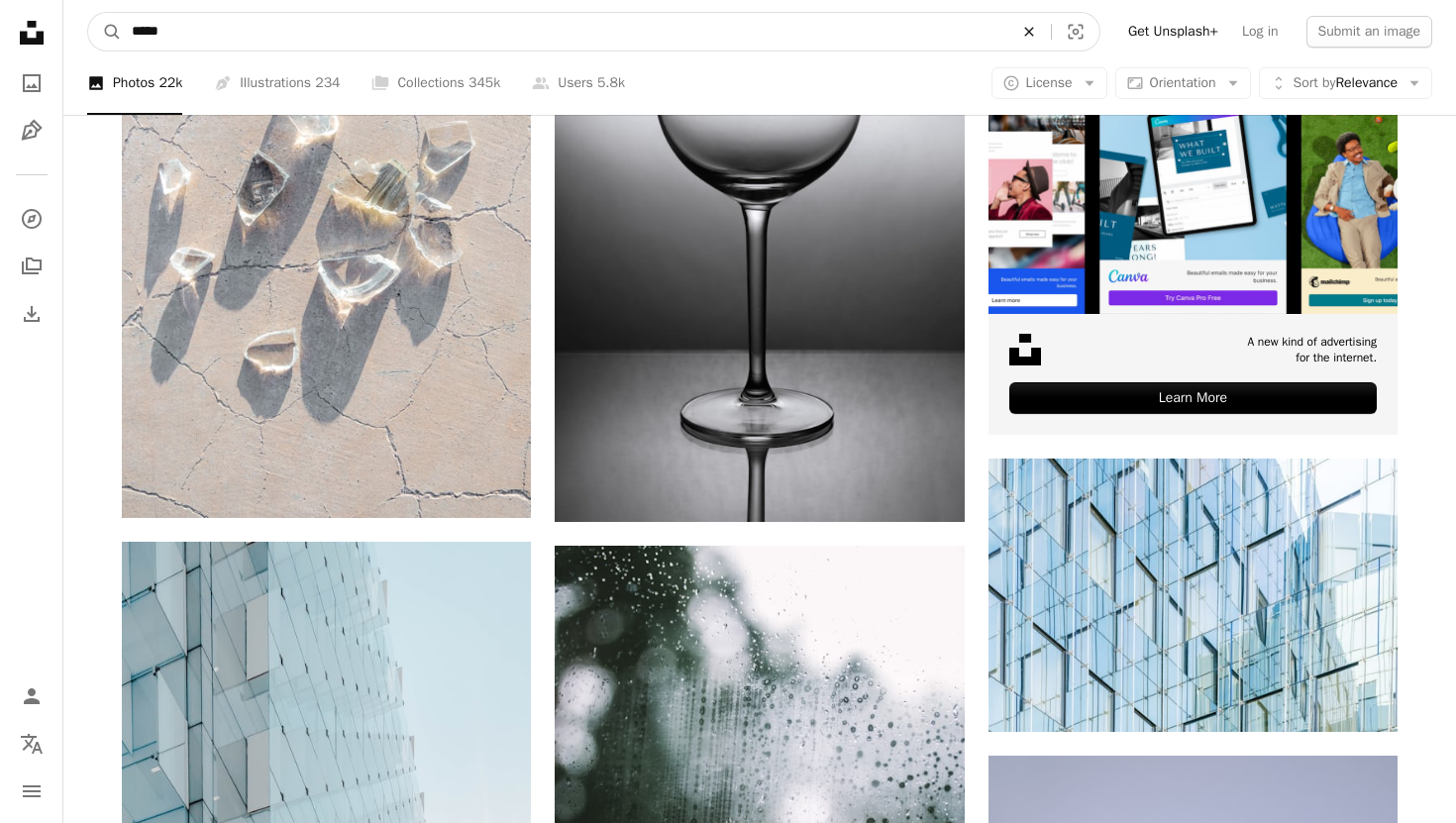 click on "An X shape" 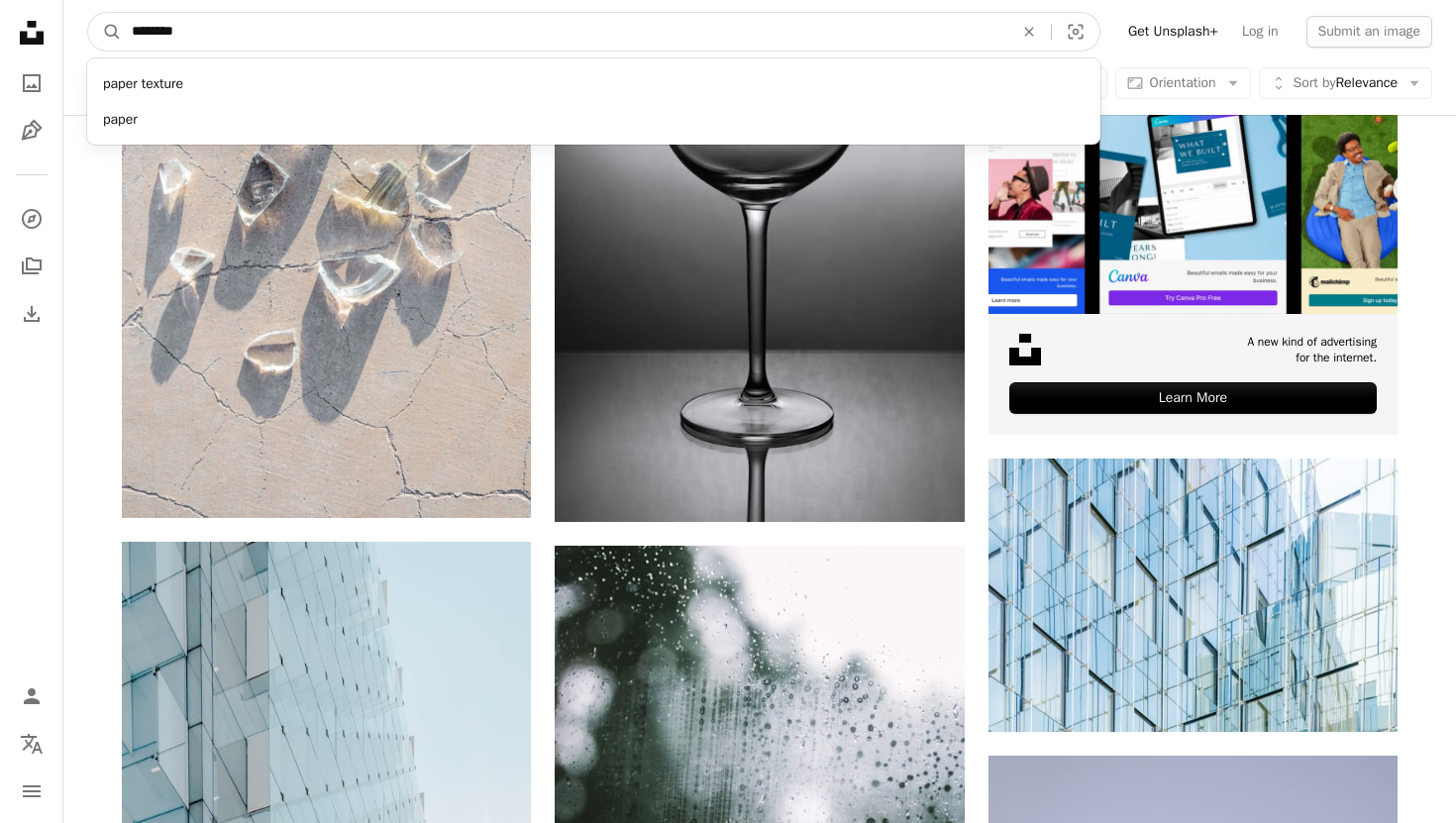 type on "*********" 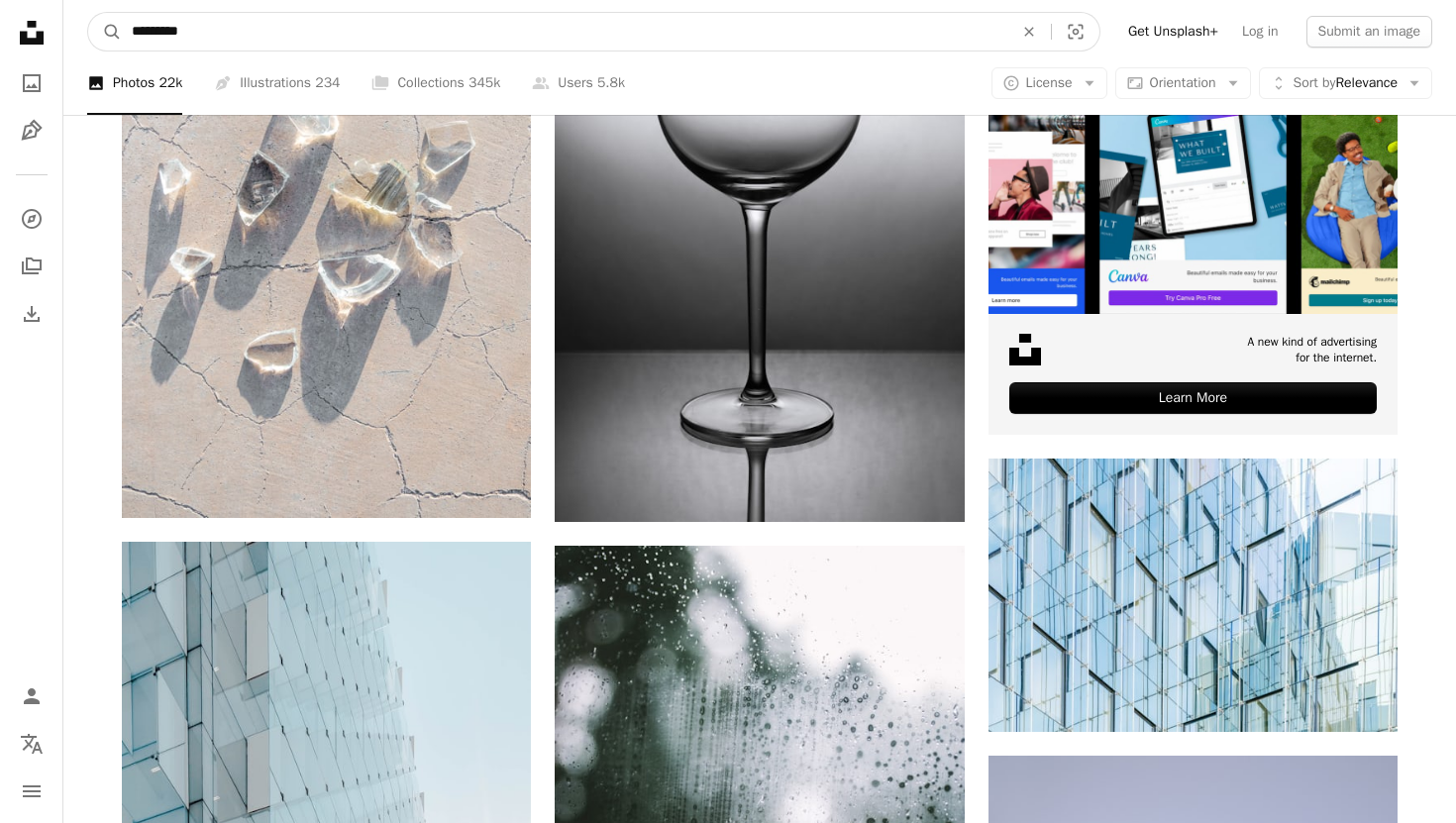 click on "A magnifying glass" at bounding box center (105, 32) 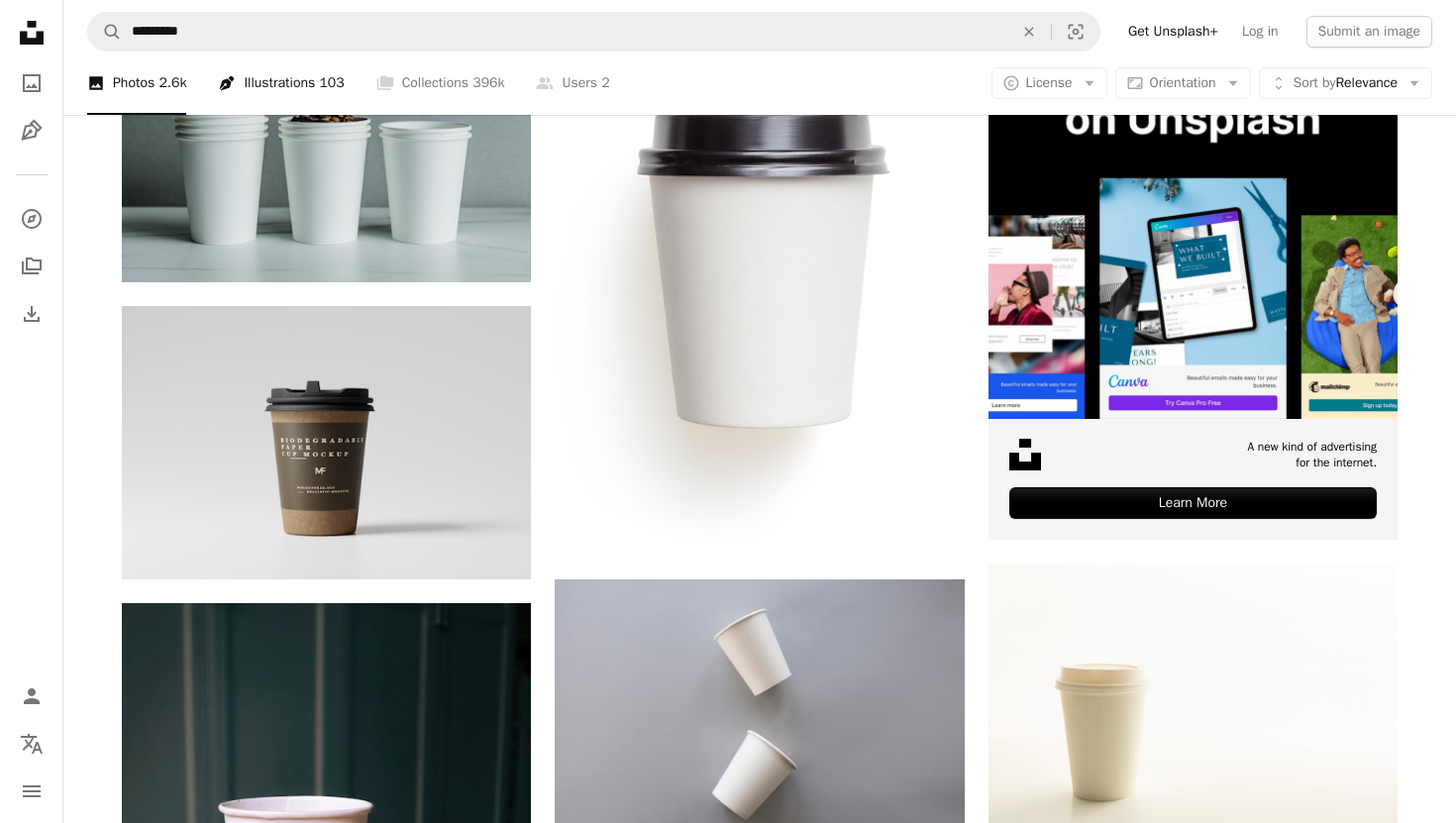 scroll, scrollTop: 483, scrollLeft: 0, axis: vertical 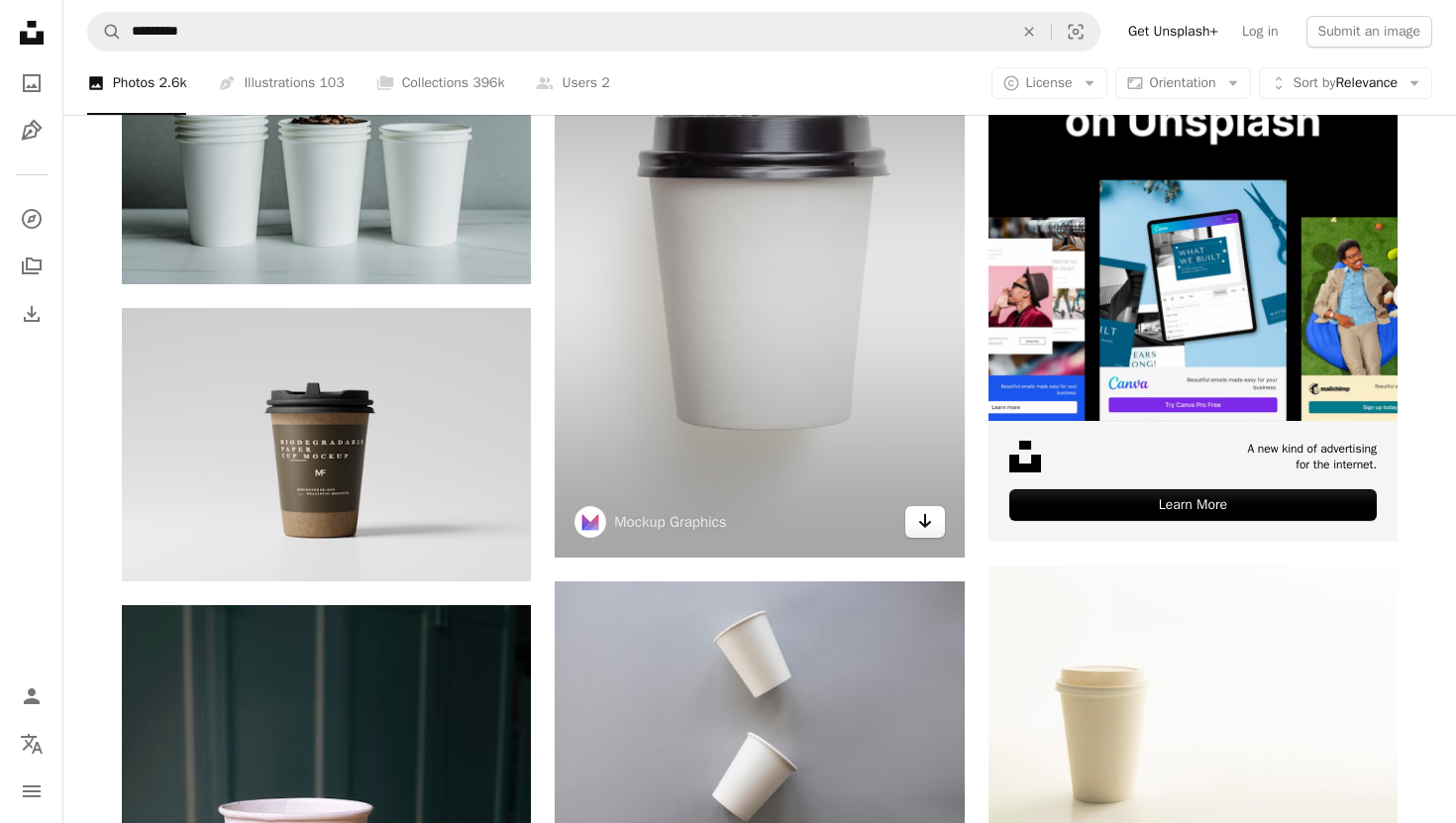 click on "Arrow pointing down" 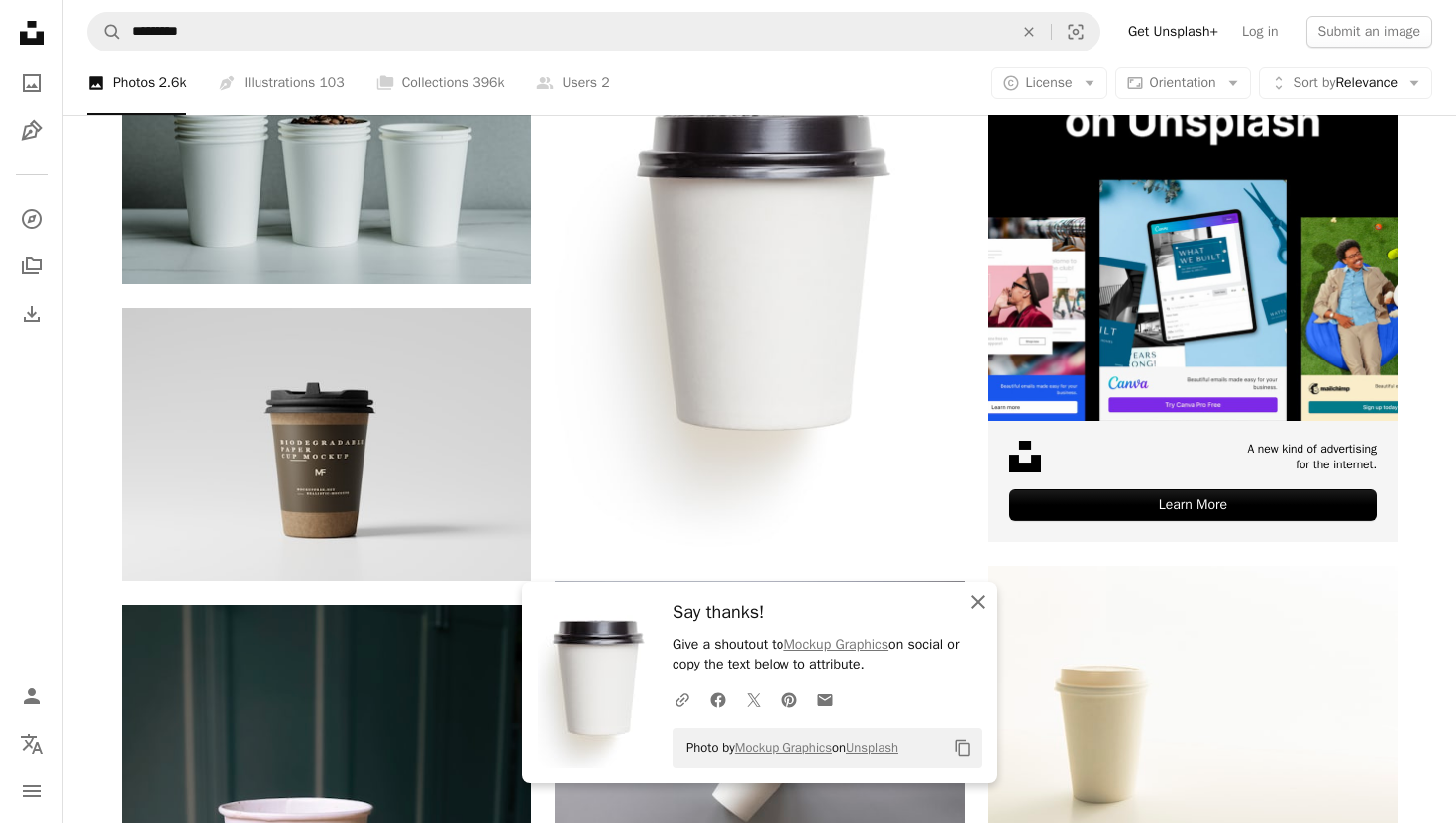 click on "An X shape" 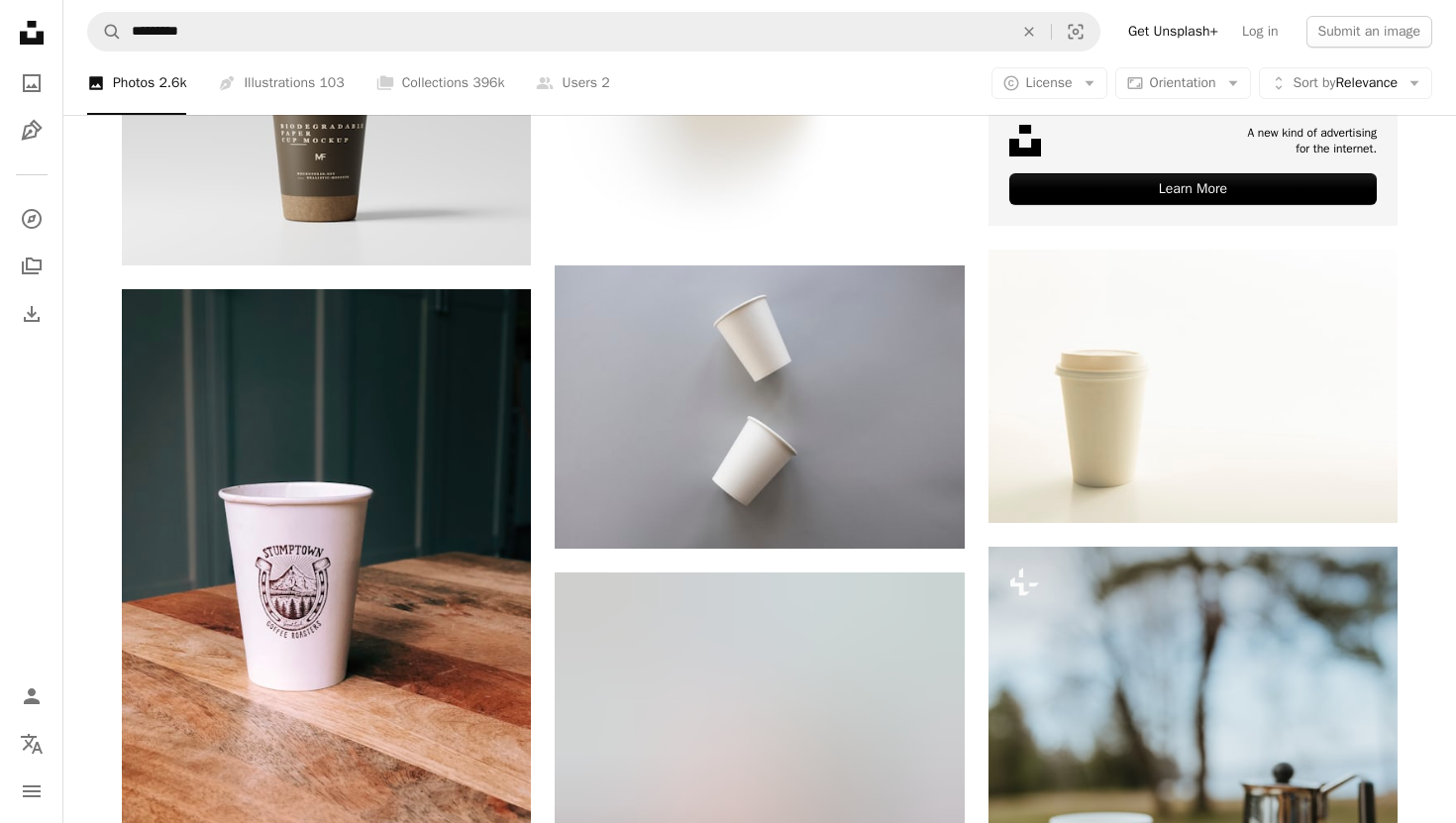 scroll, scrollTop: 798, scrollLeft: 0, axis: vertical 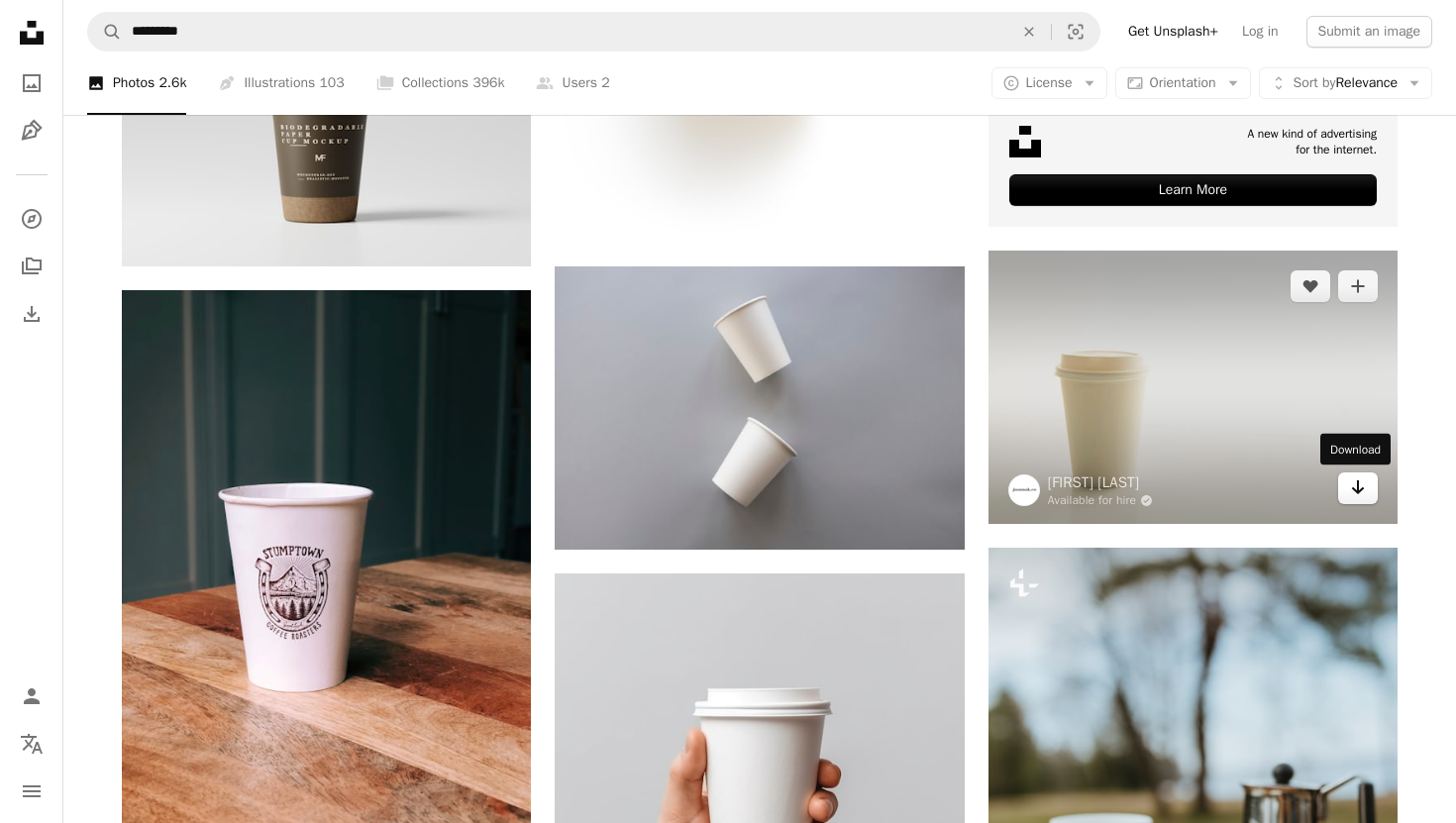 click on "Arrow pointing down" 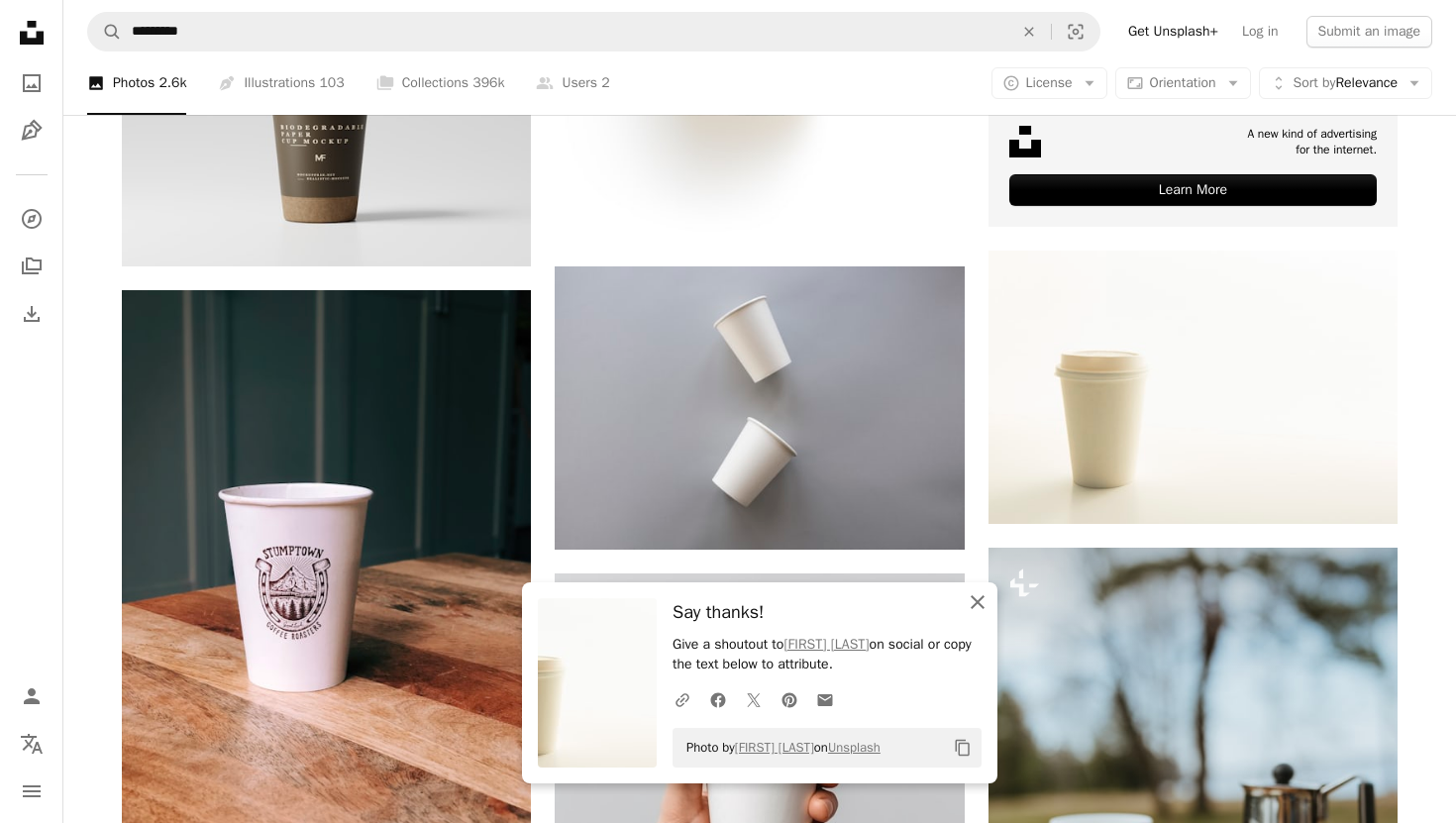 click on "An X shape" 